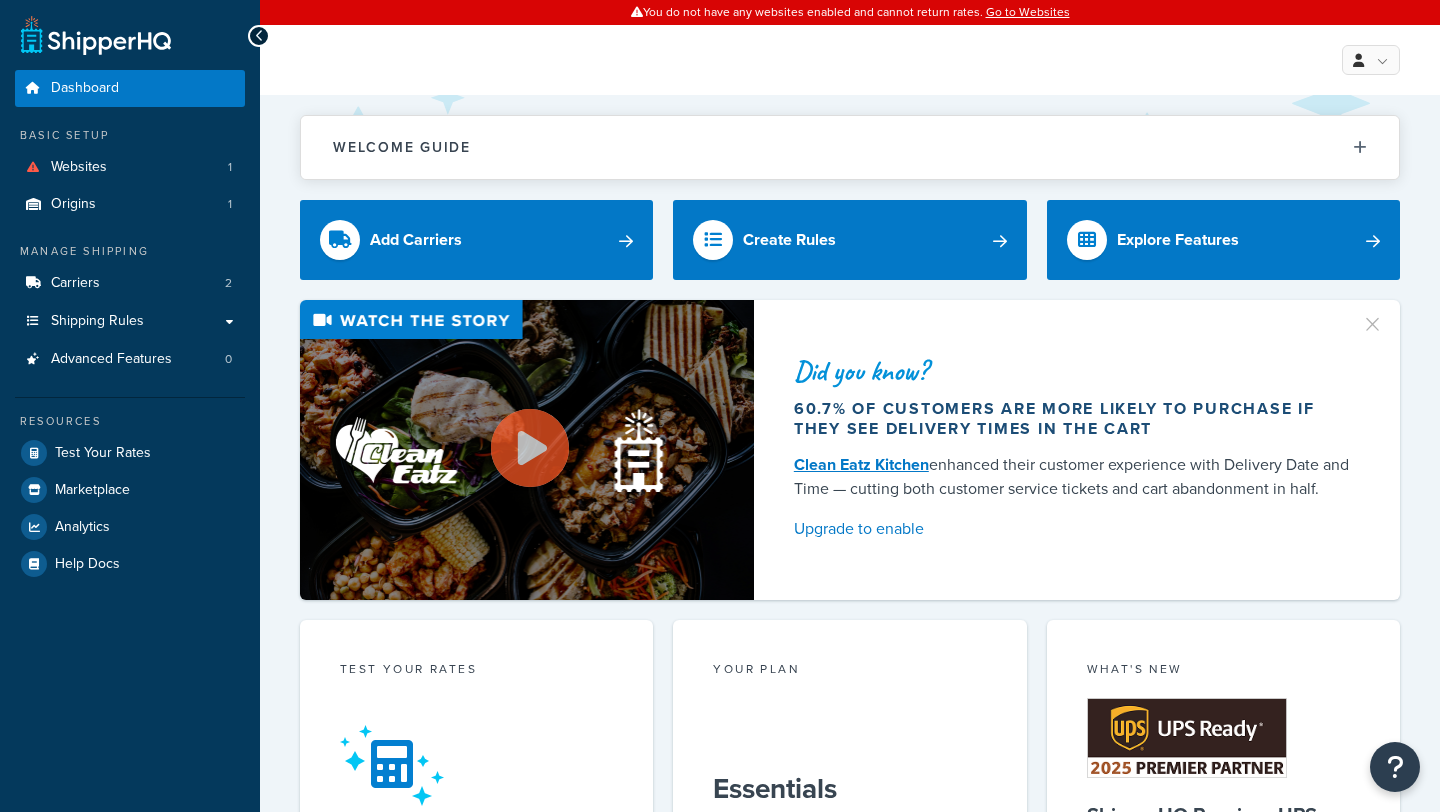 scroll, scrollTop: 0, scrollLeft: 0, axis: both 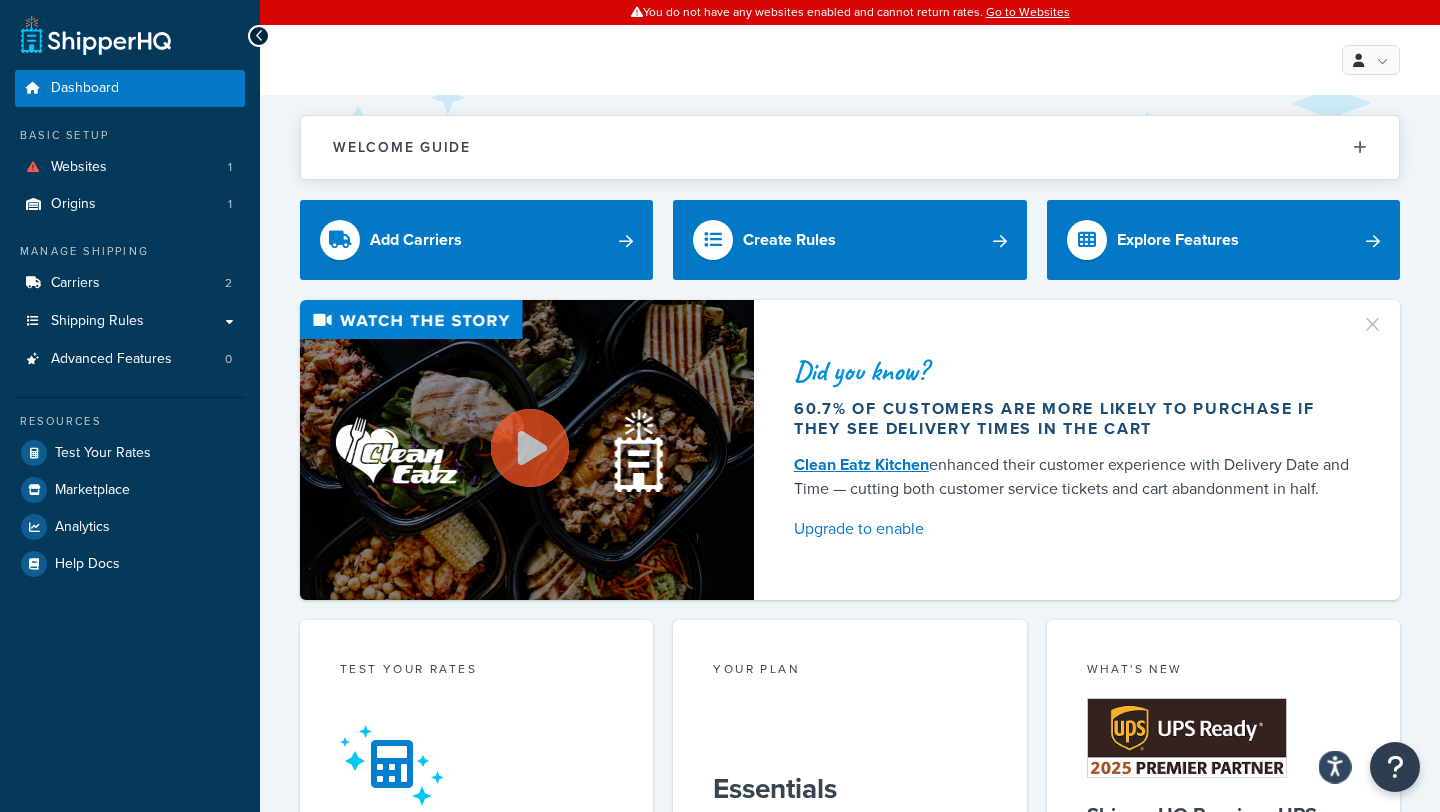 click 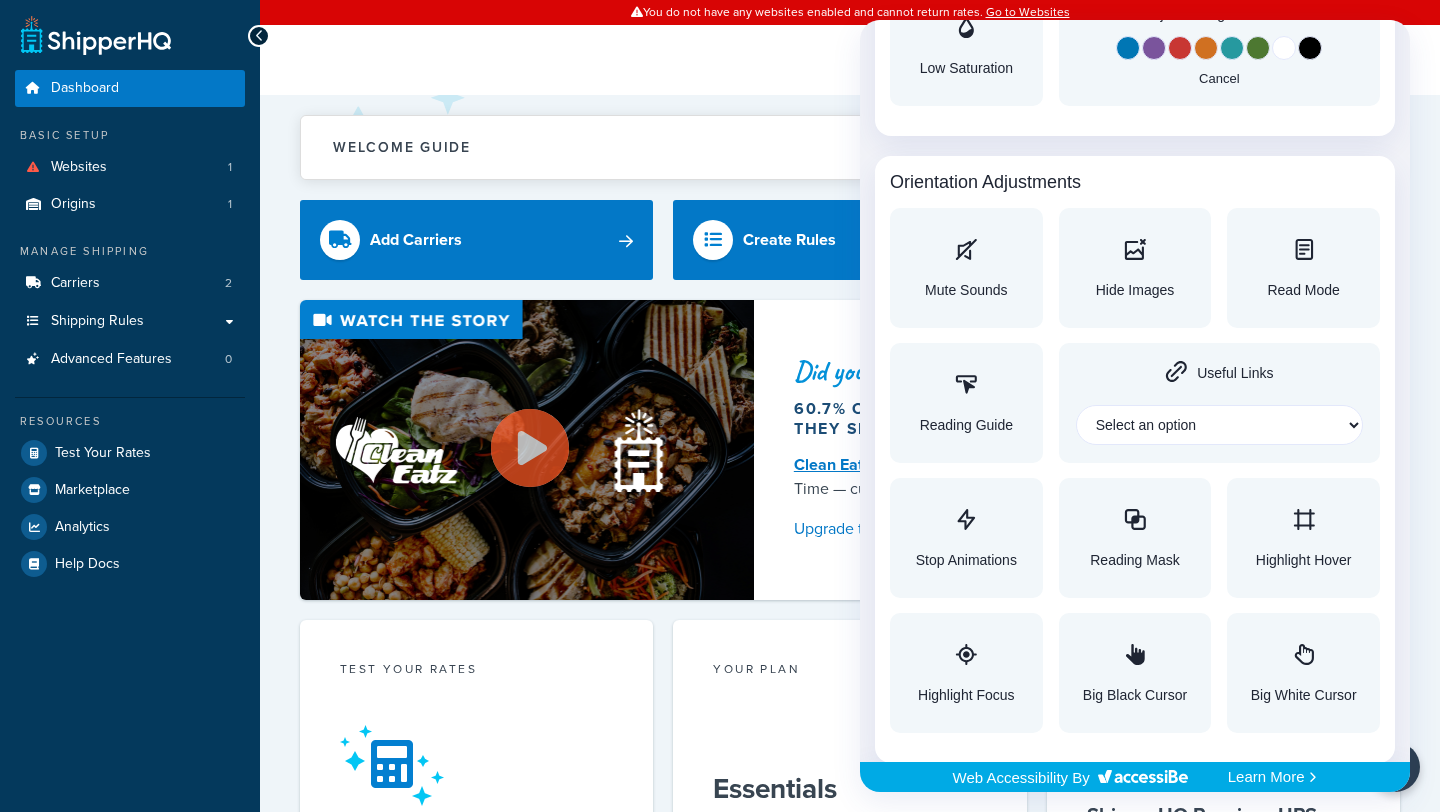 scroll, scrollTop: 2035, scrollLeft: 0, axis: vertical 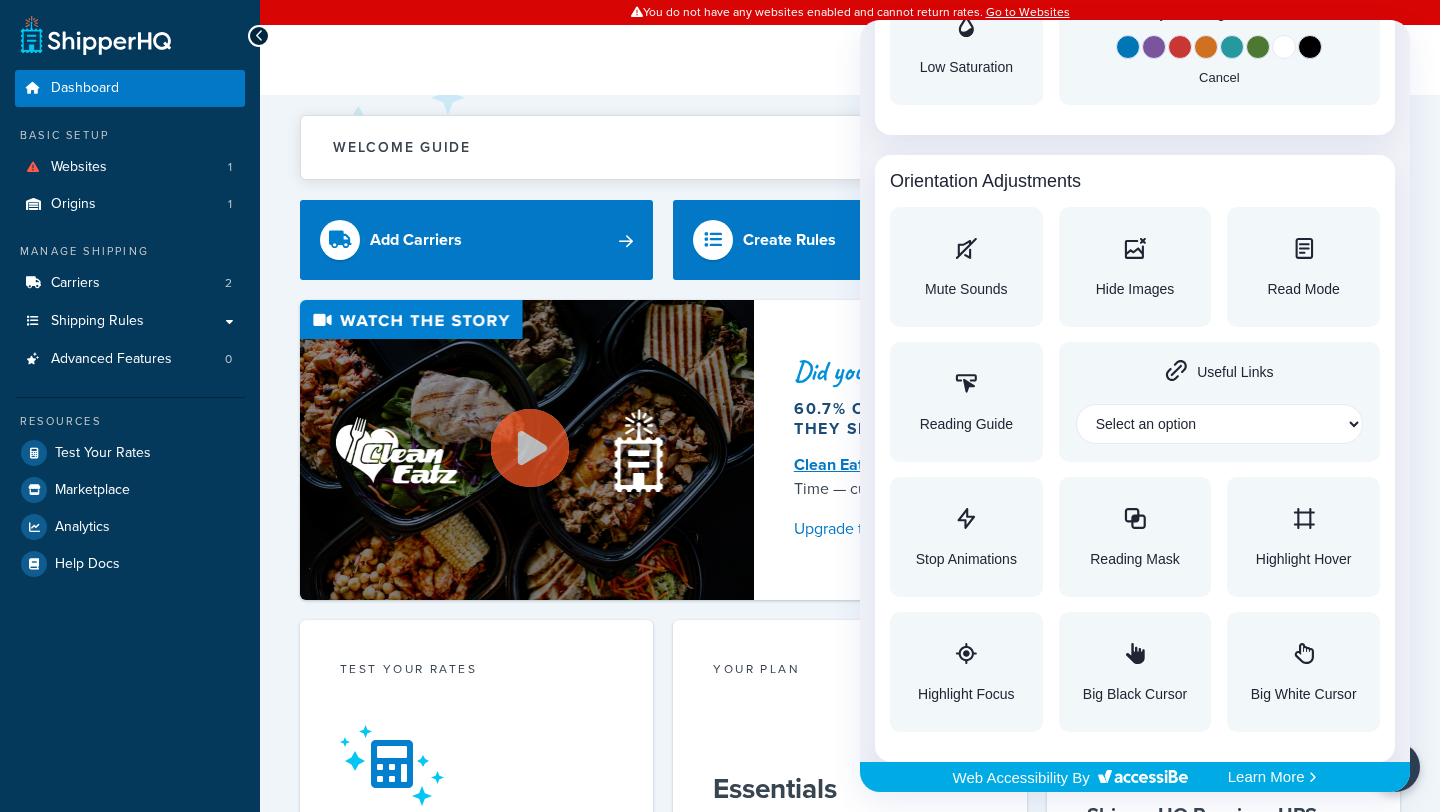 click at bounding box center [720, 406] 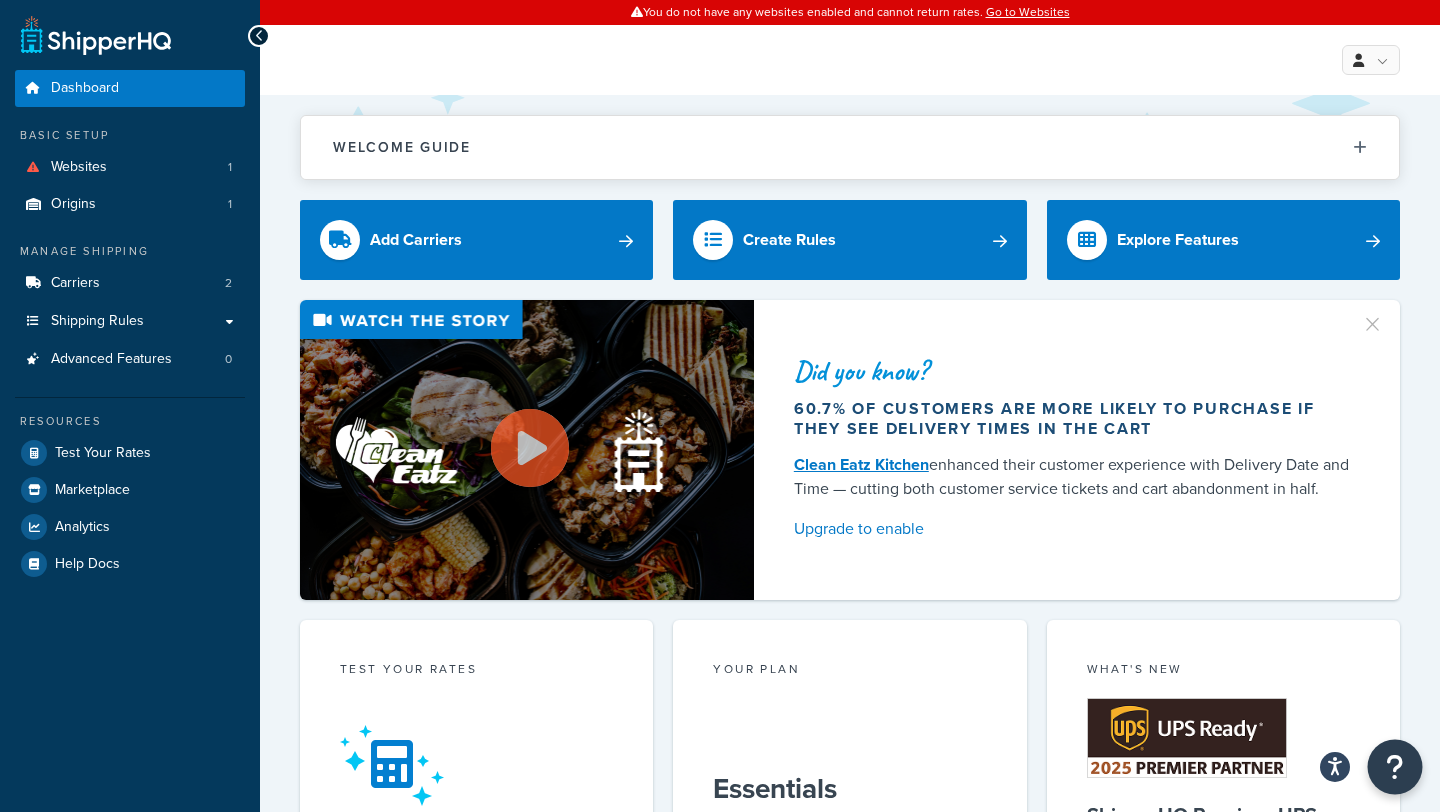 click at bounding box center (1395, 767) 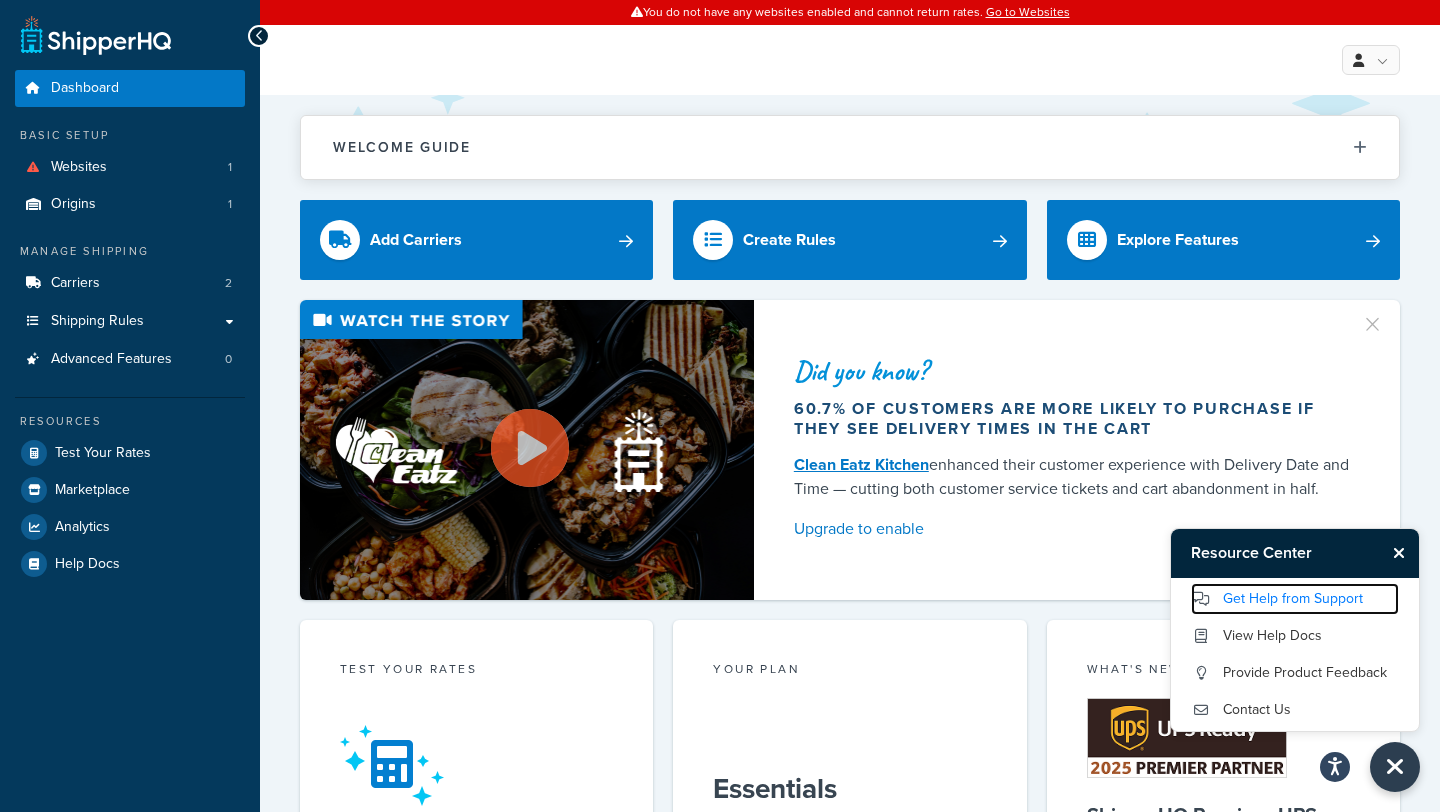 click on "Get Help from Support" at bounding box center (1295, 599) 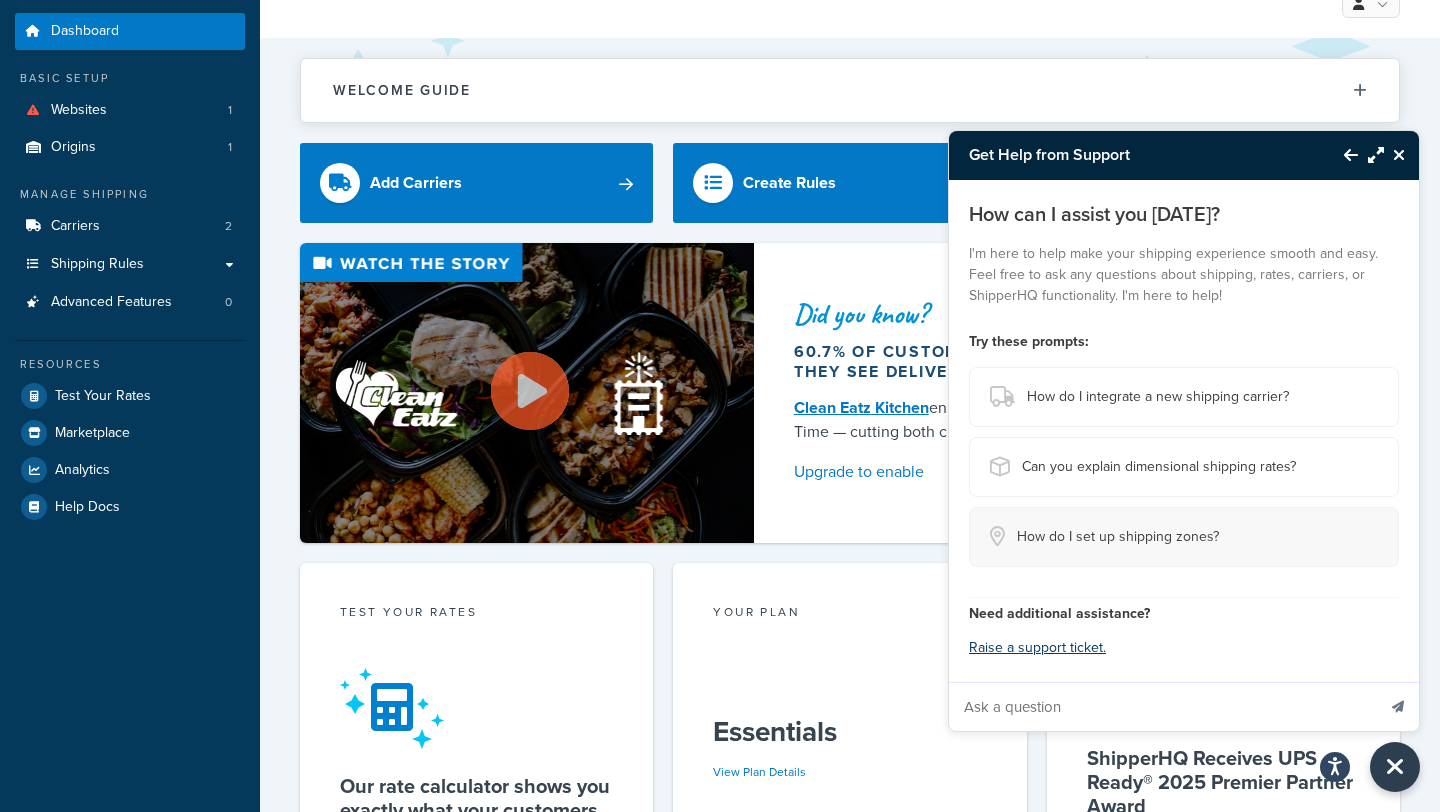 scroll, scrollTop: 61, scrollLeft: 0, axis: vertical 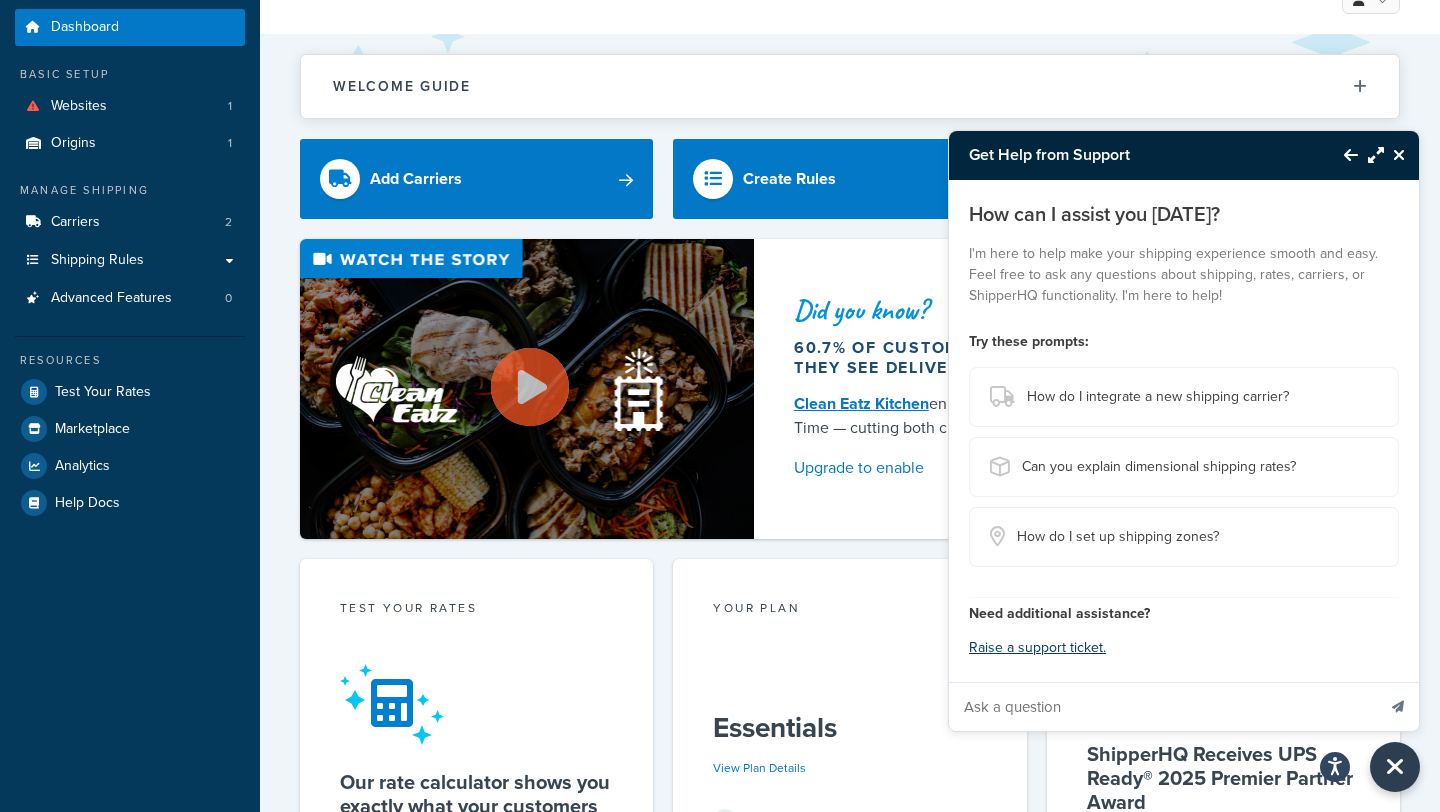 click at bounding box center (1162, 707) 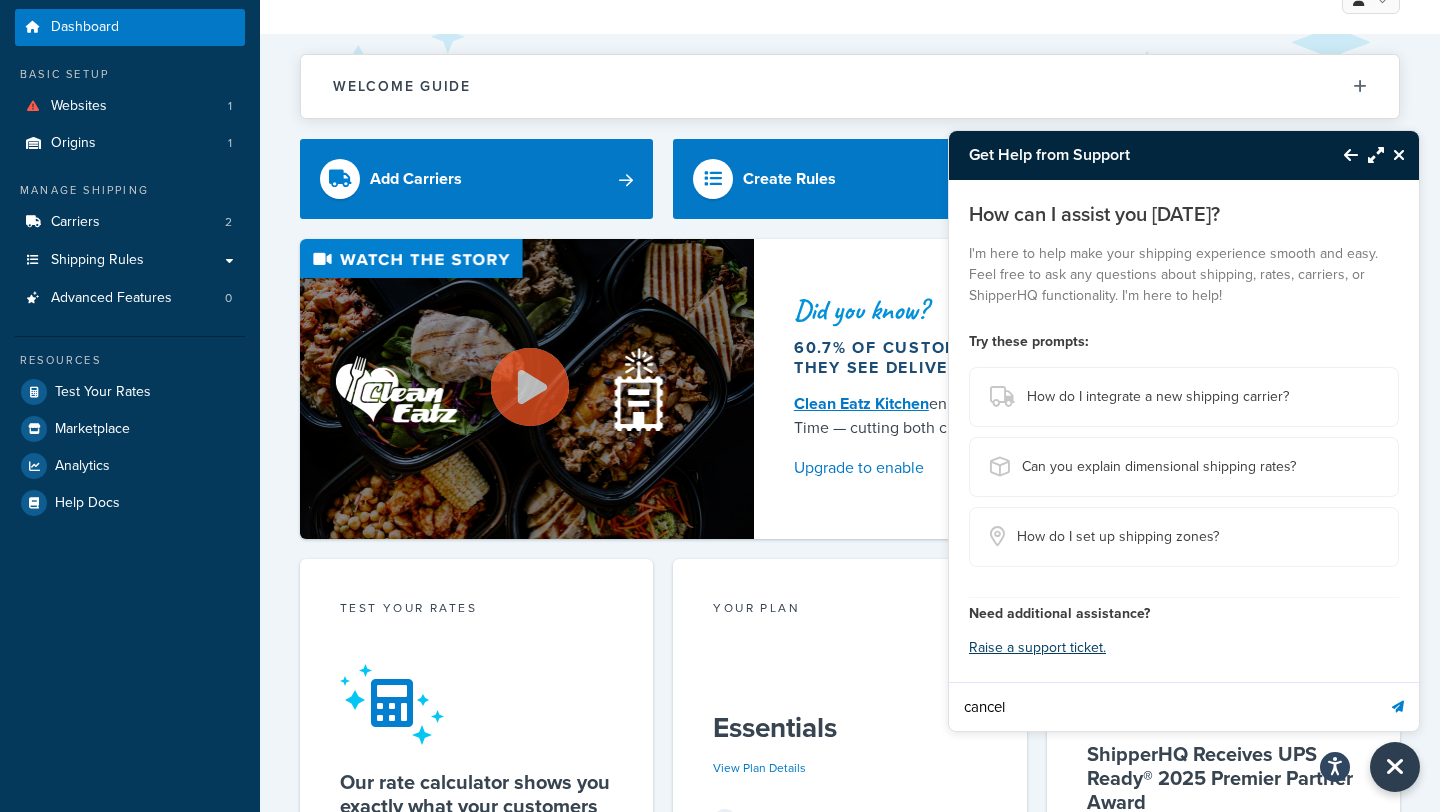 type on "cancel" 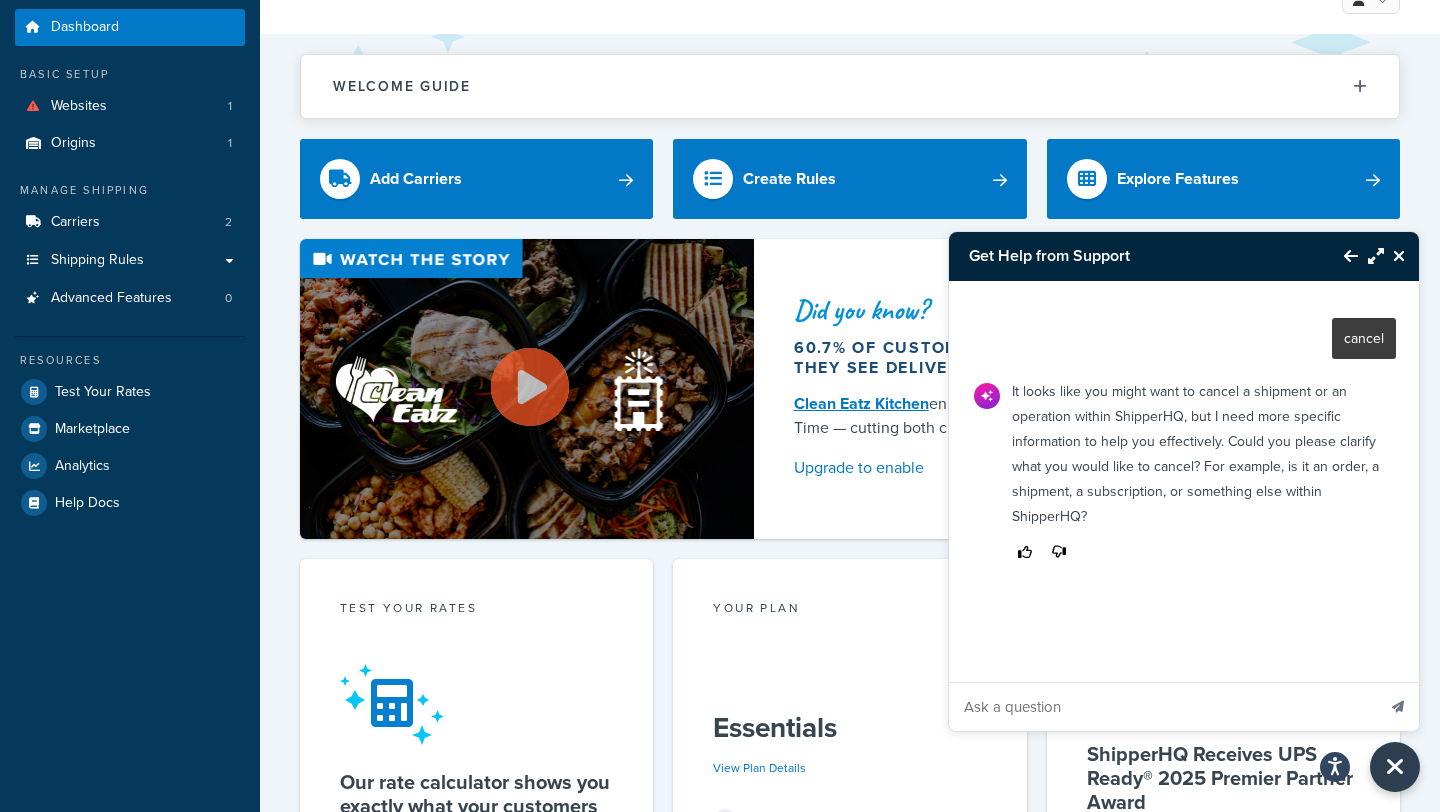 click at bounding box center (1162, 707) 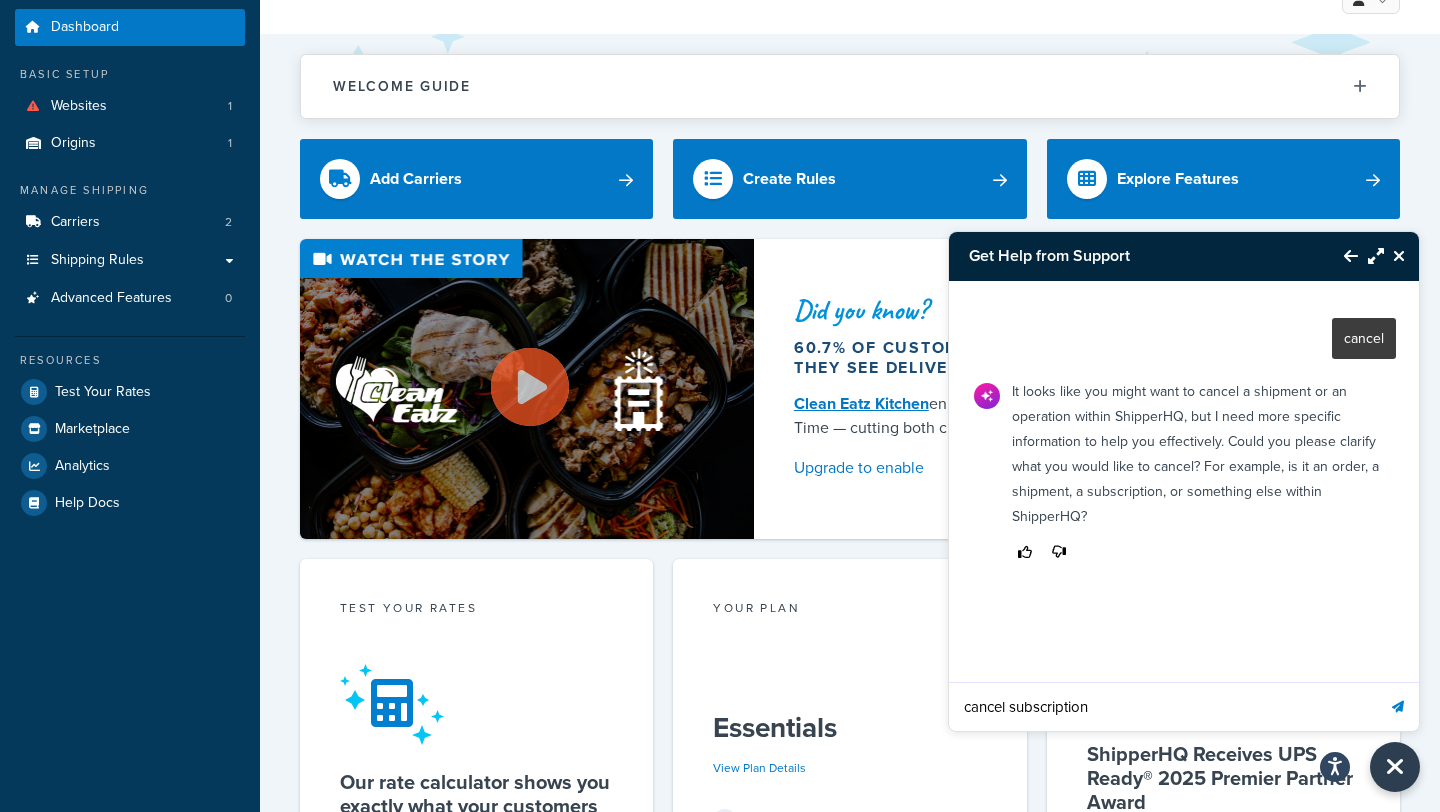 type on "cancel subscription" 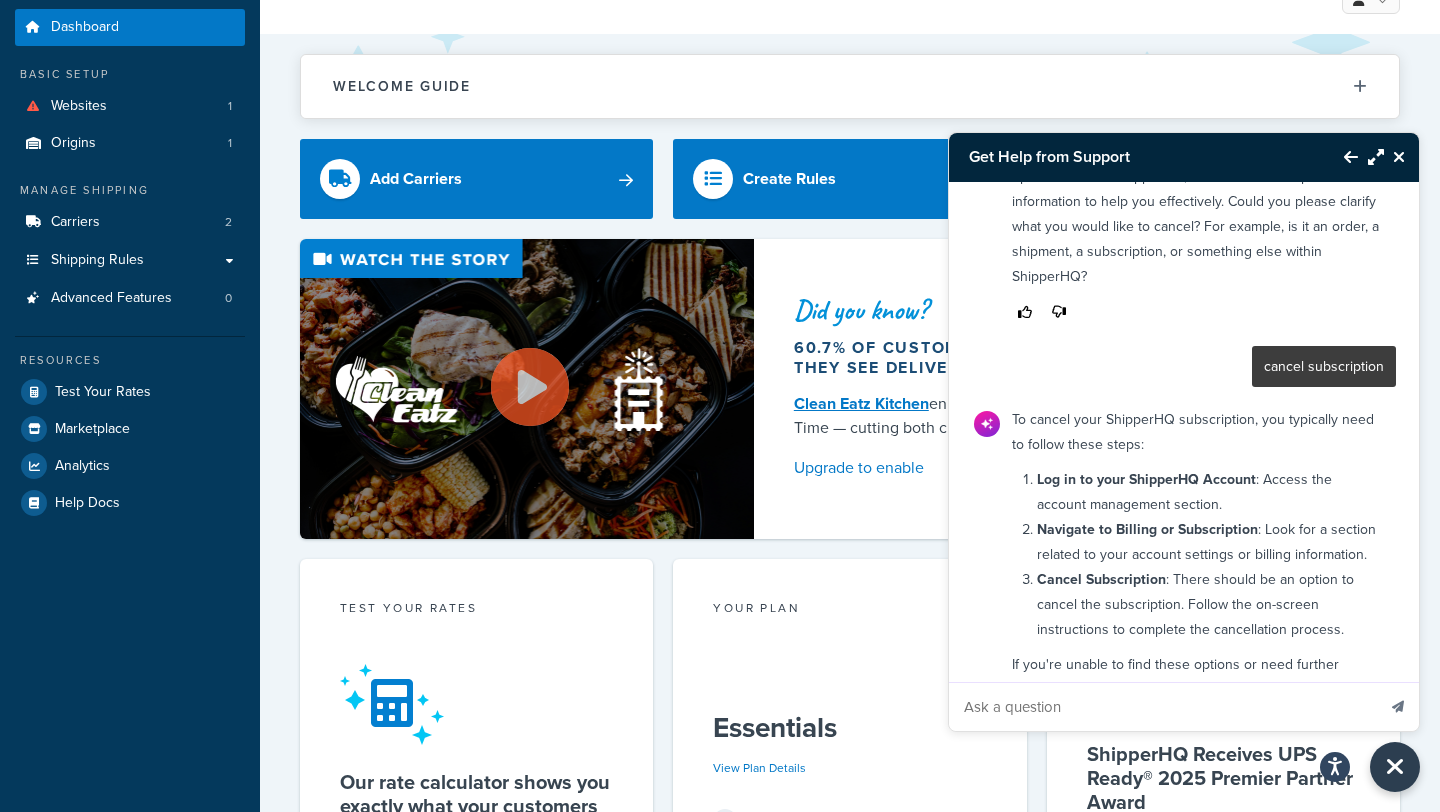 scroll, scrollTop: 0, scrollLeft: 0, axis: both 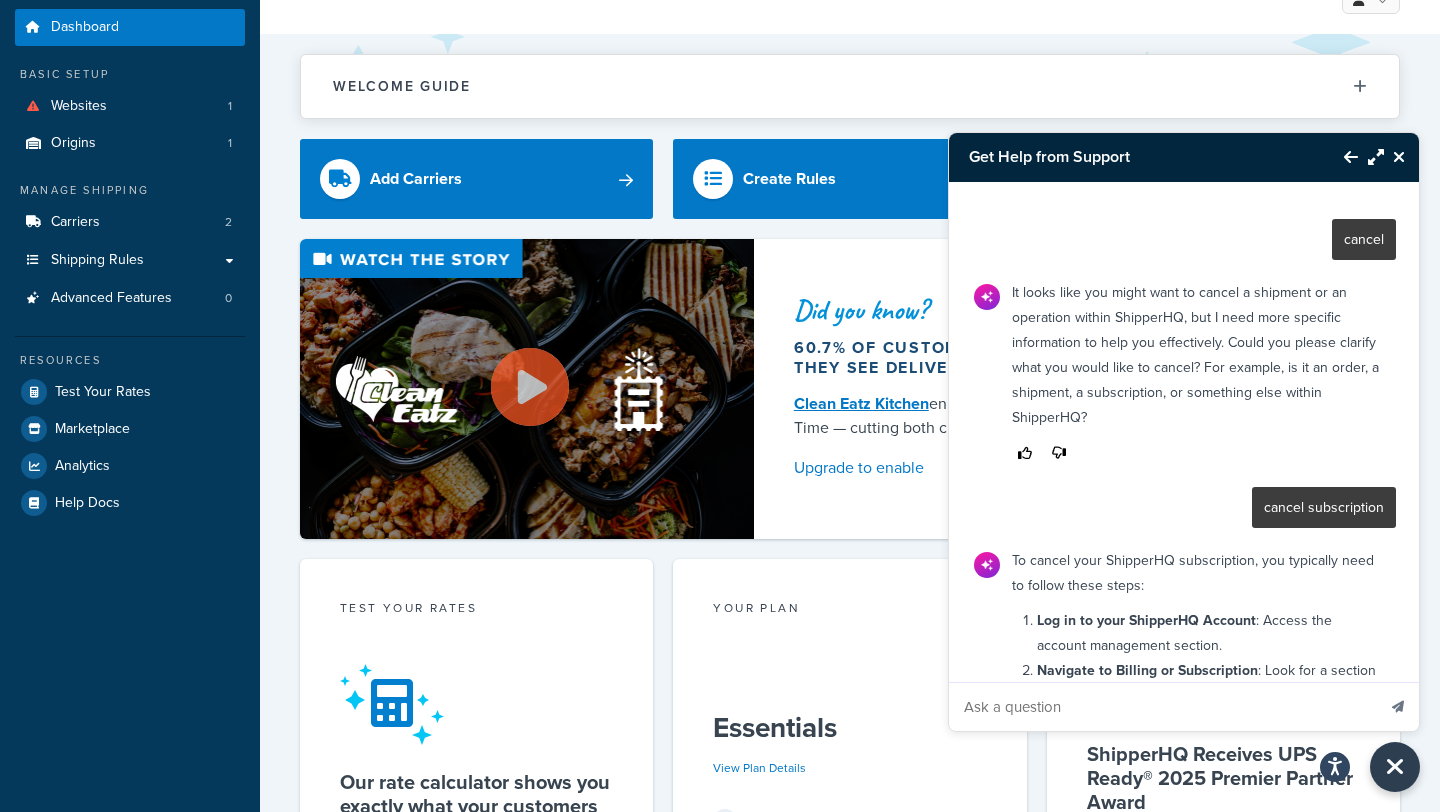 click at bounding box center [1399, 157] 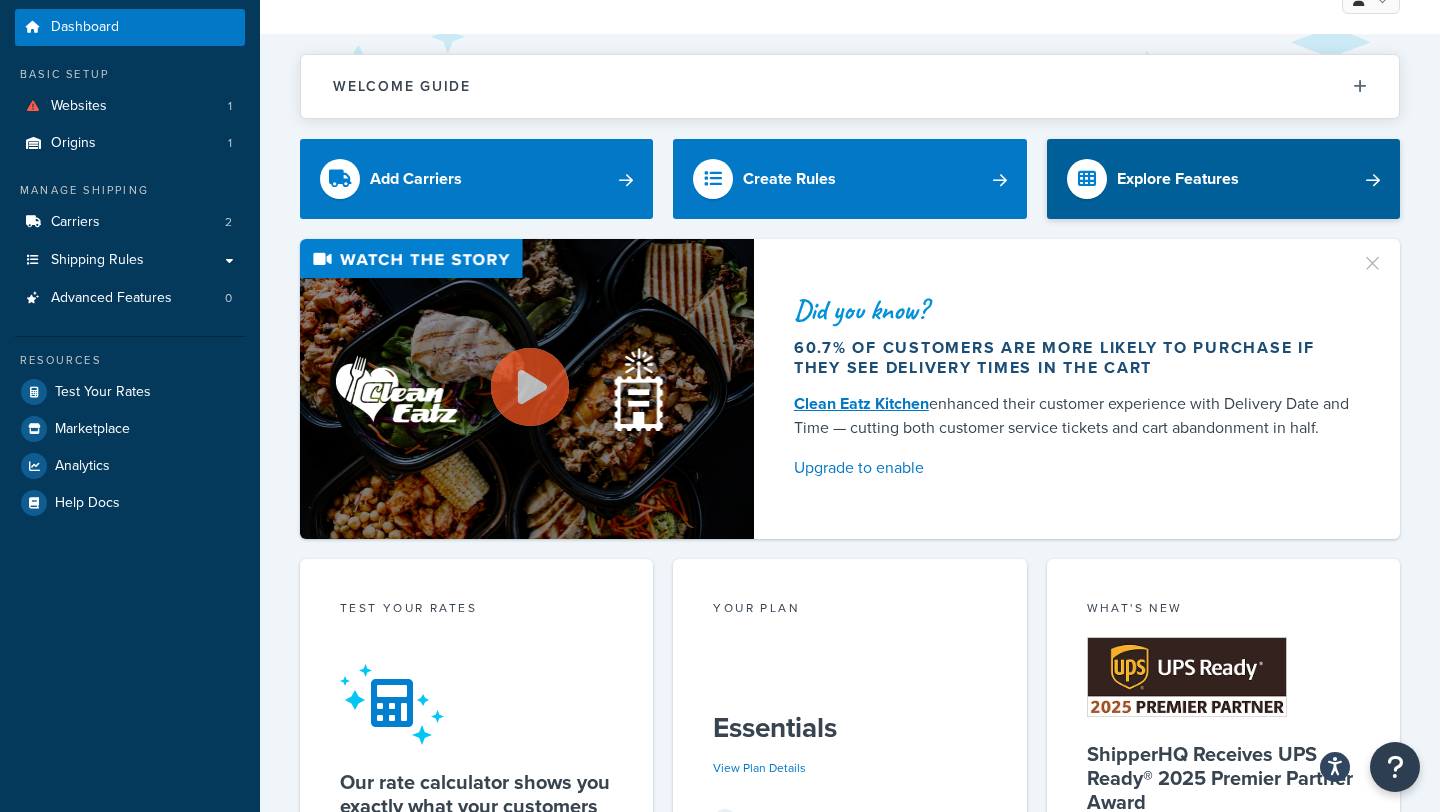 scroll, scrollTop: 0, scrollLeft: 0, axis: both 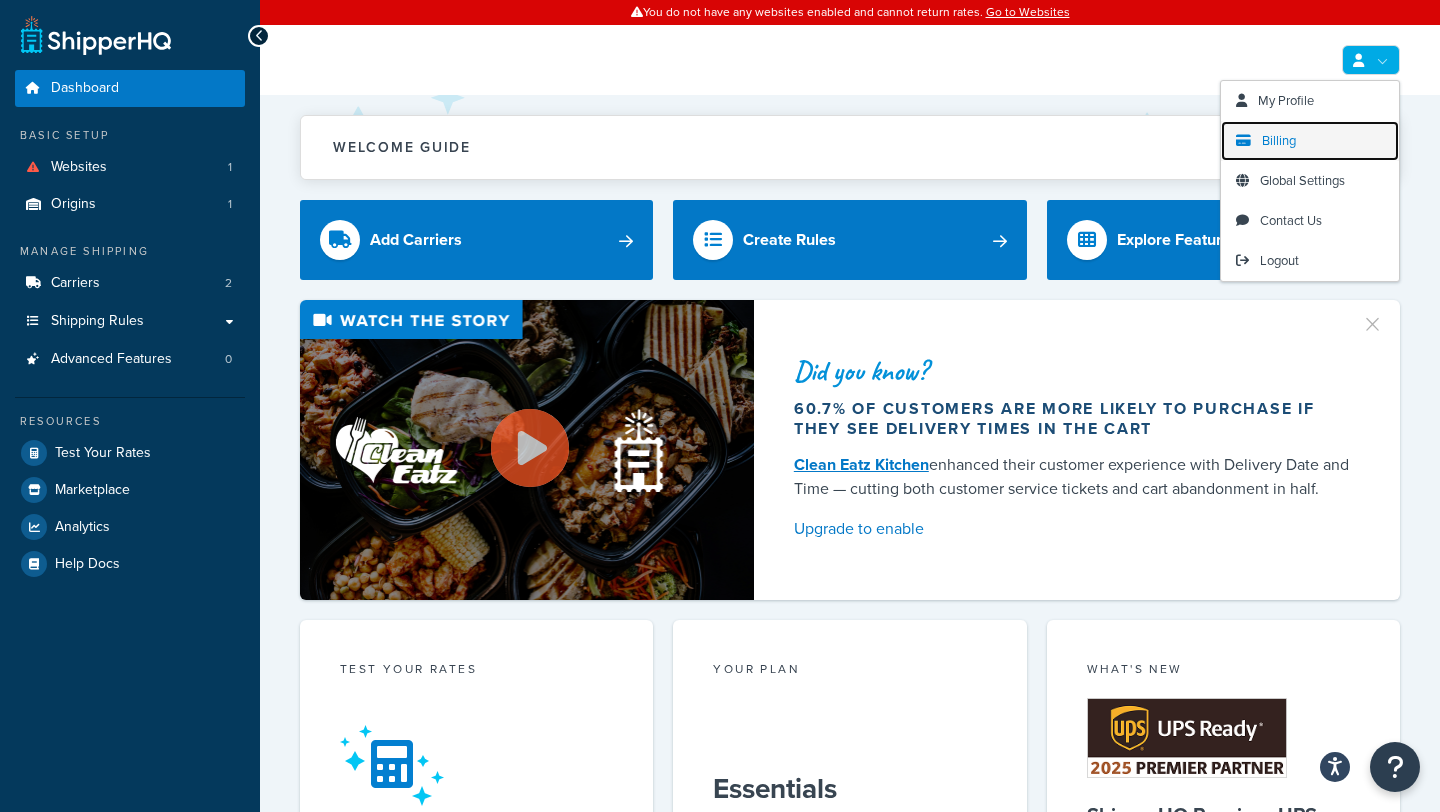 click on "Billing" at bounding box center (1279, 140) 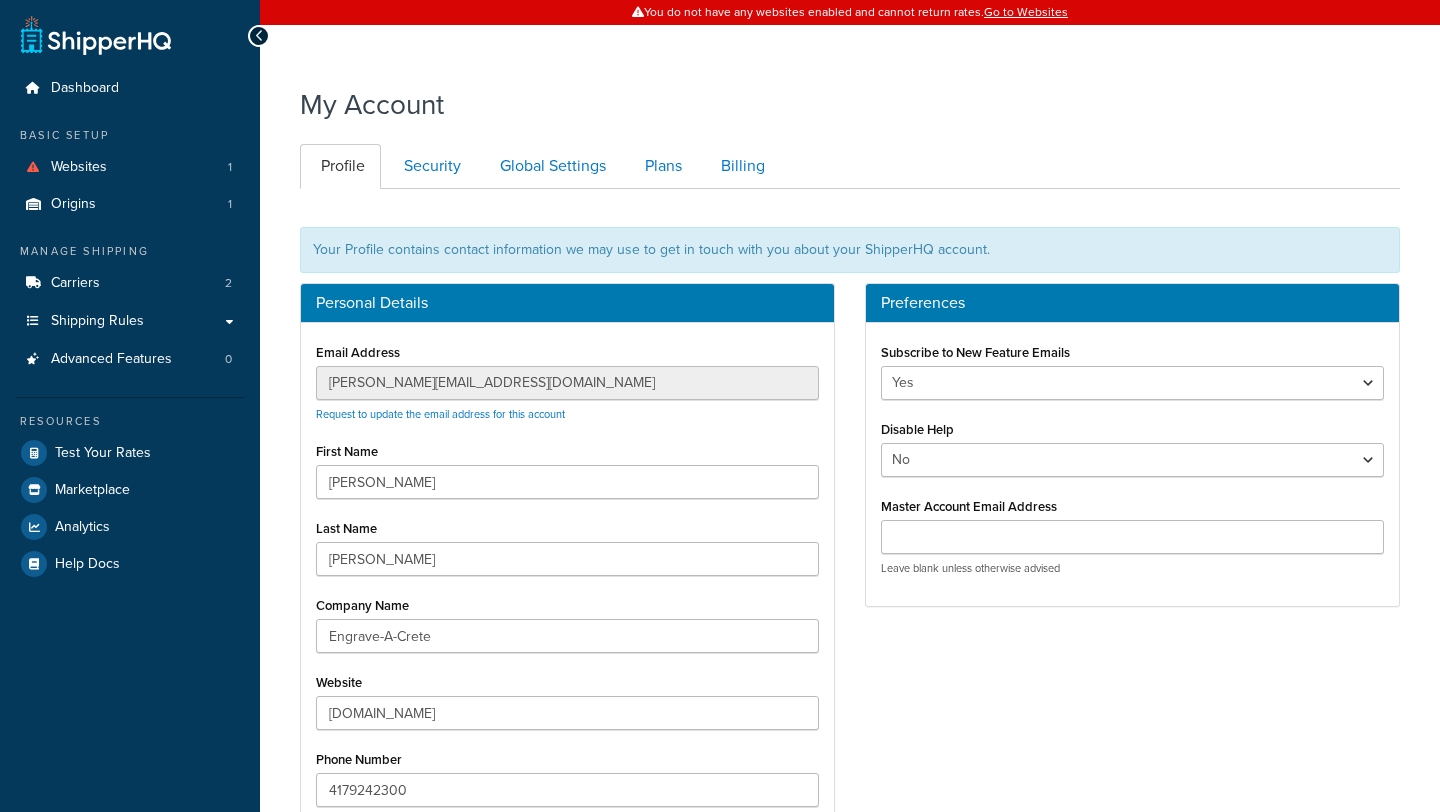 scroll, scrollTop: 0, scrollLeft: 0, axis: both 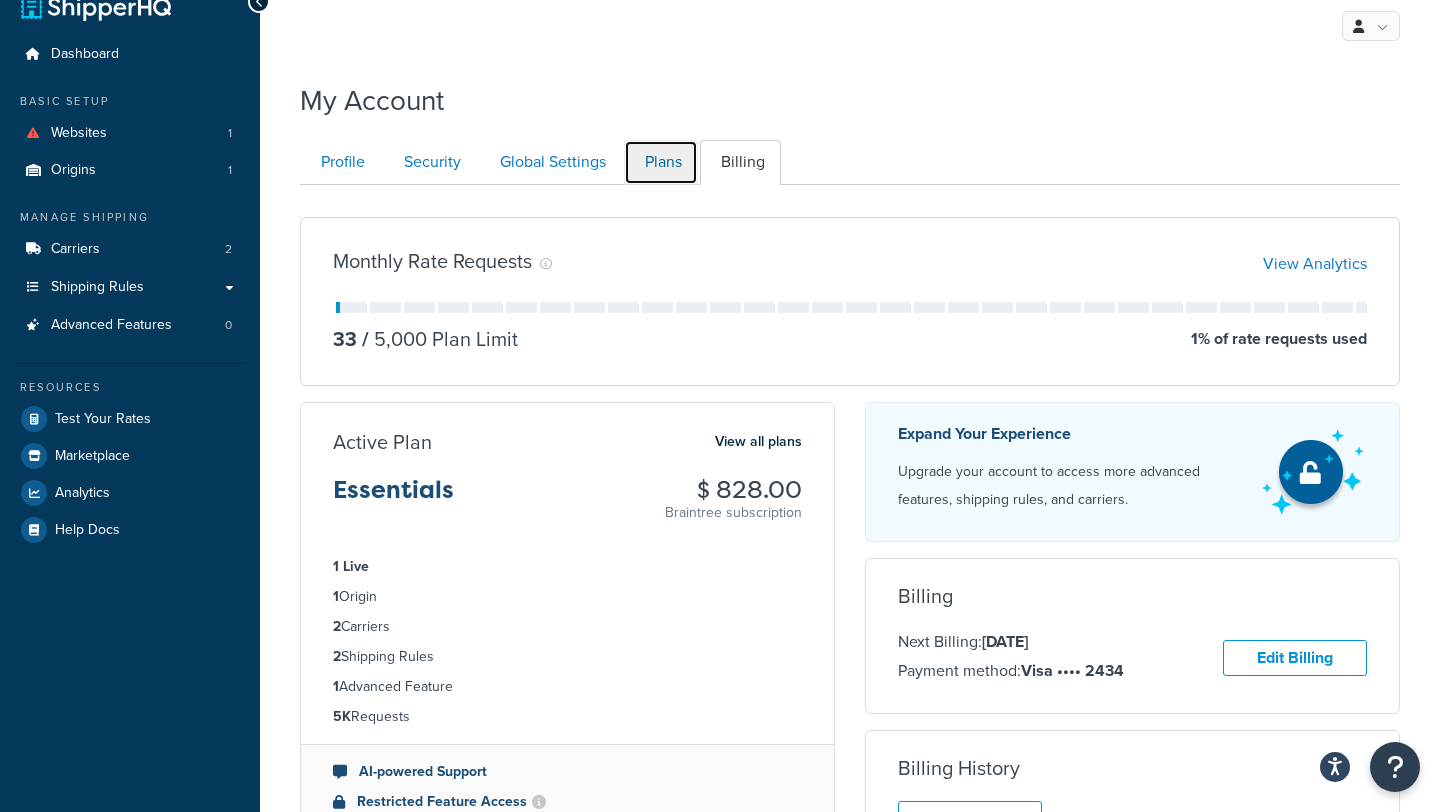 click on "Plans" at bounding box center (661, 162) 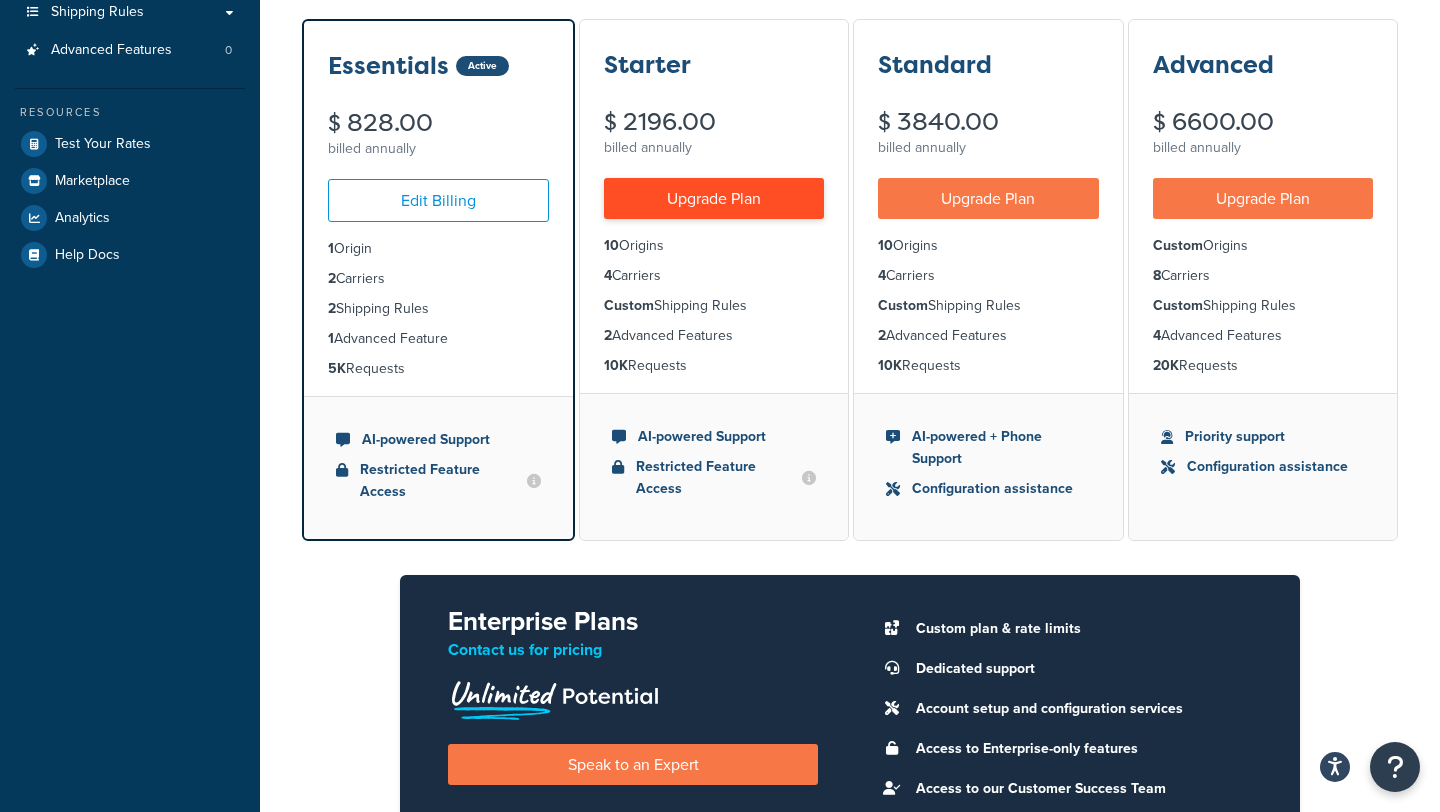 scroll, scrollTop: 306, scrollLeft: 0, axis: vertical 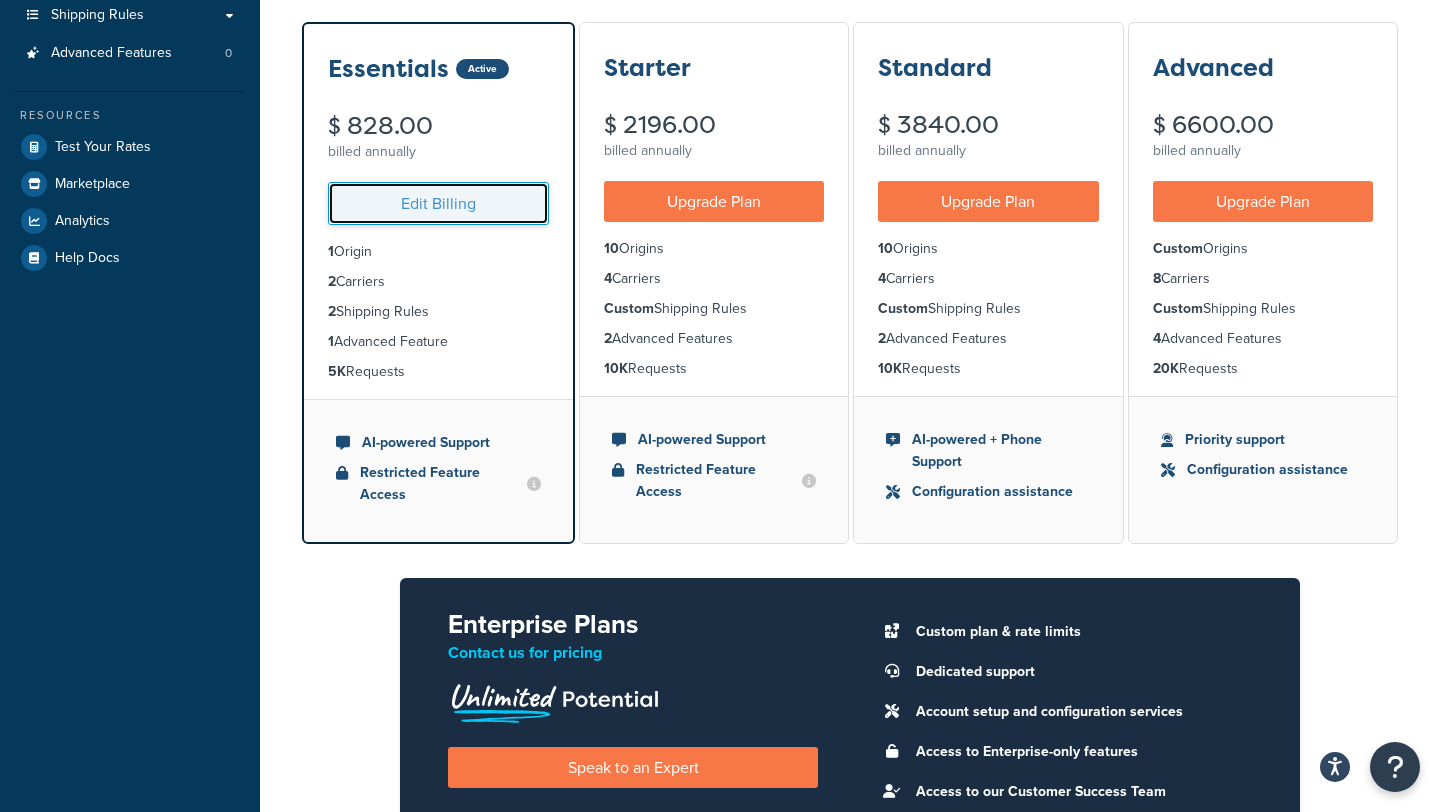 click on "Edit Billing" at bounding box center (438, 203) 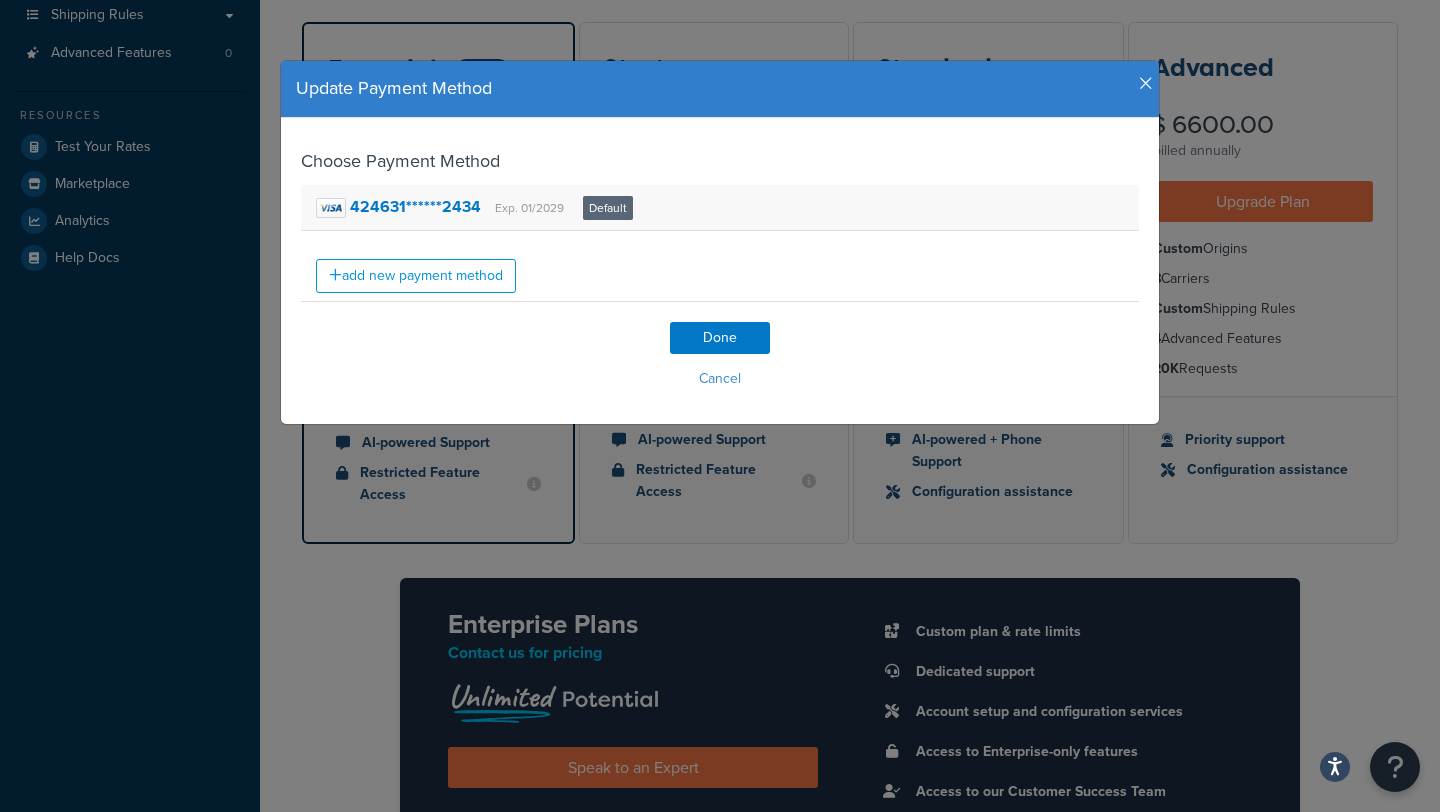 click on "Default" at bounding box center (608, 208) 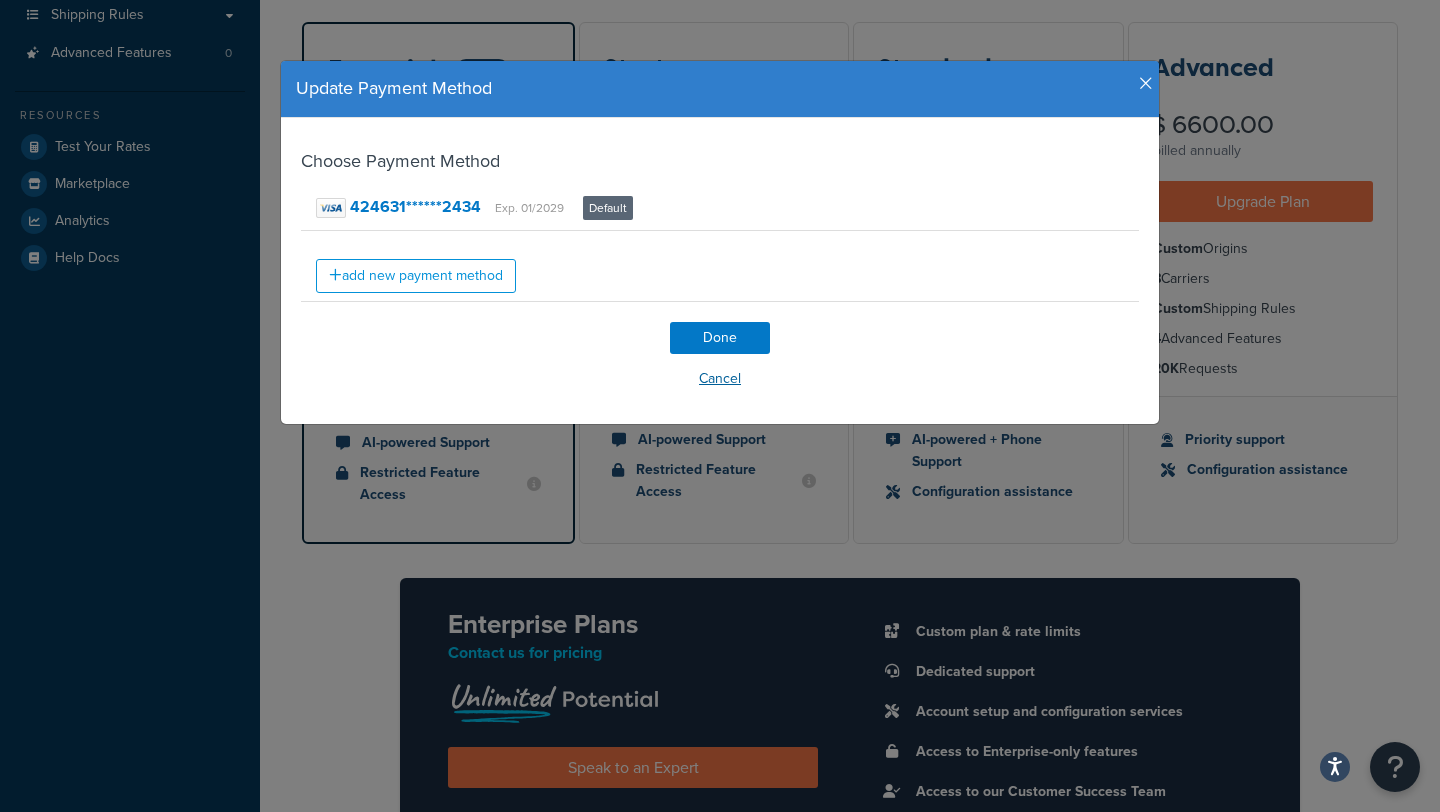 click on "Cancel" at bounding box center [720, 379] 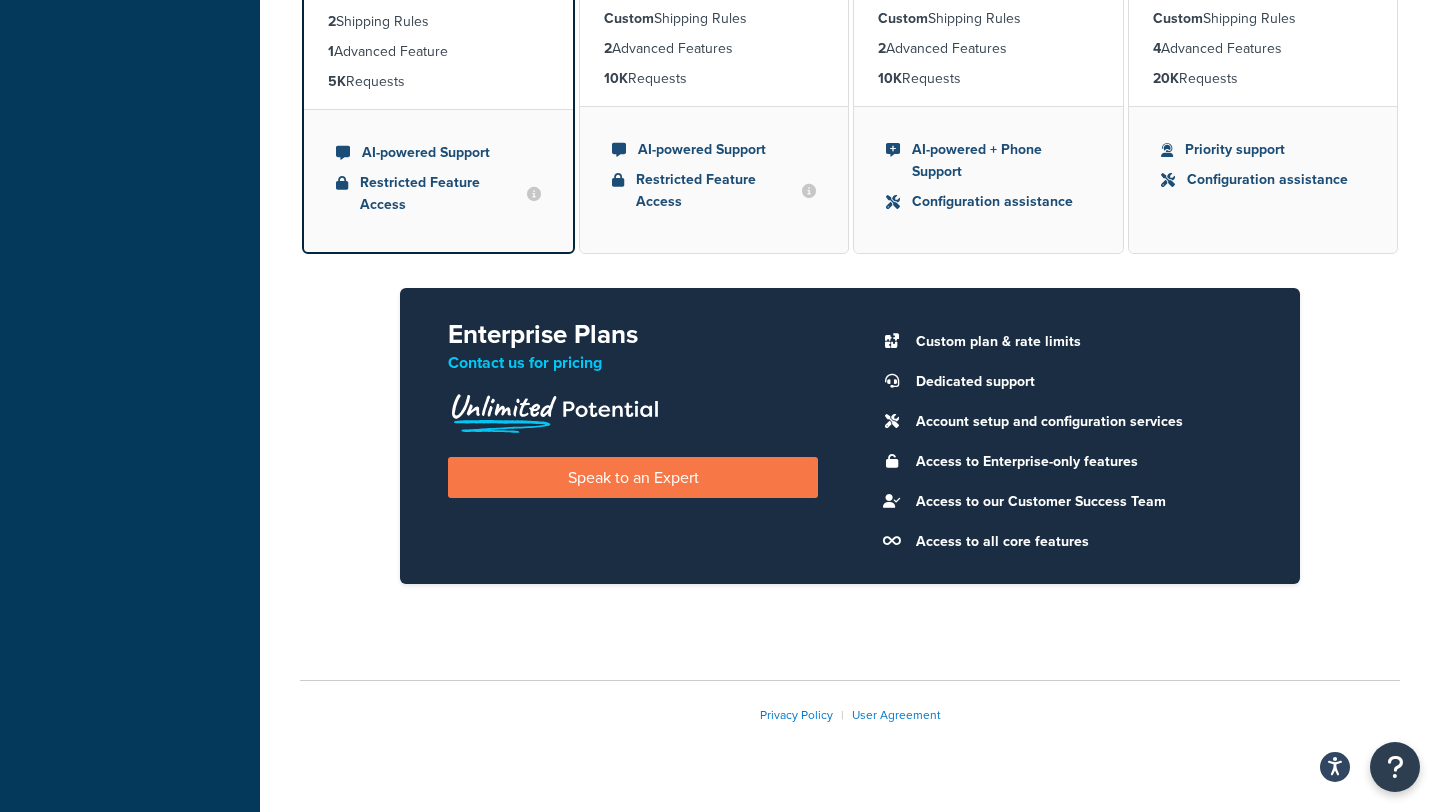 scroll, scrollTop: 633, scrollLeft: 0, axis: vertical 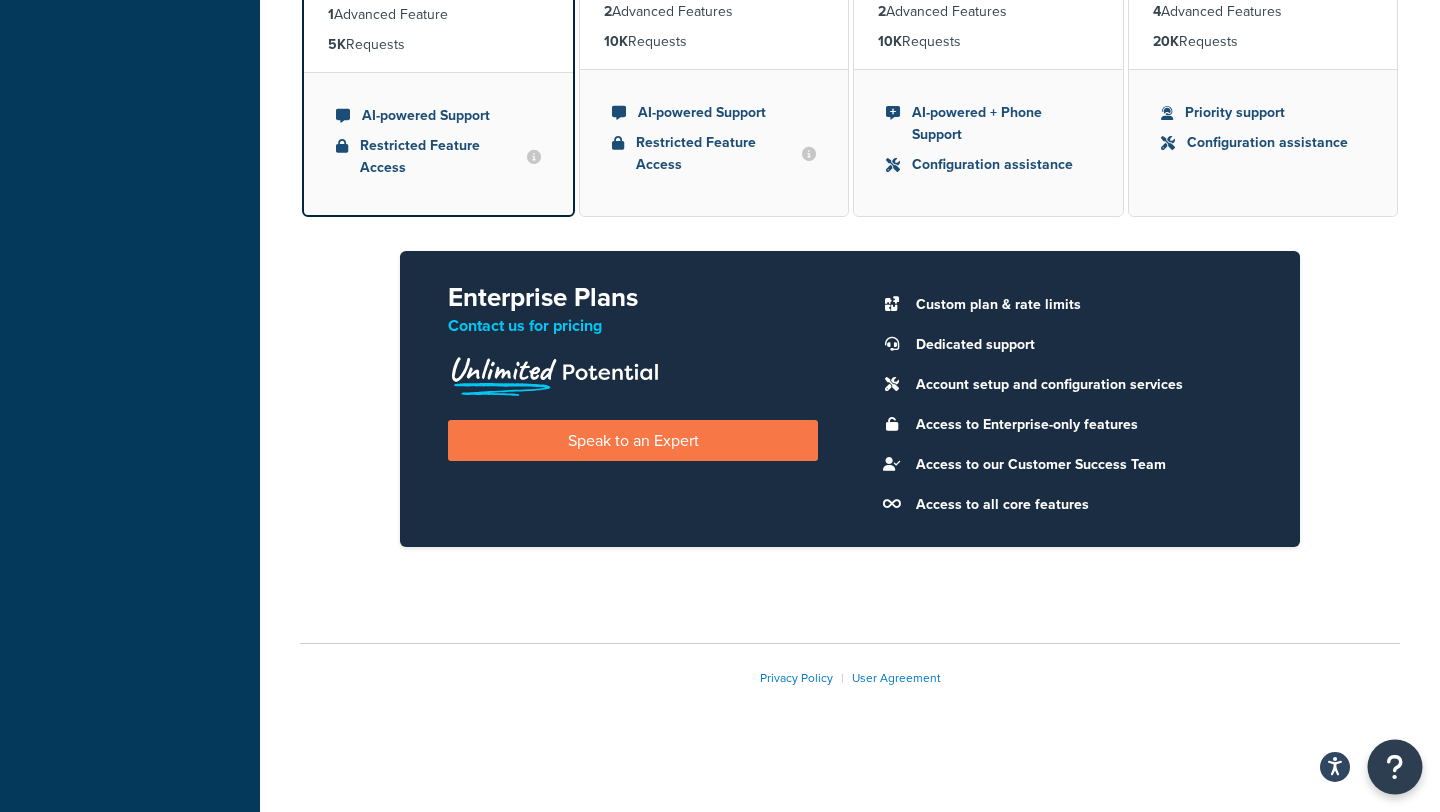 click at bounding box center (1395, 767) 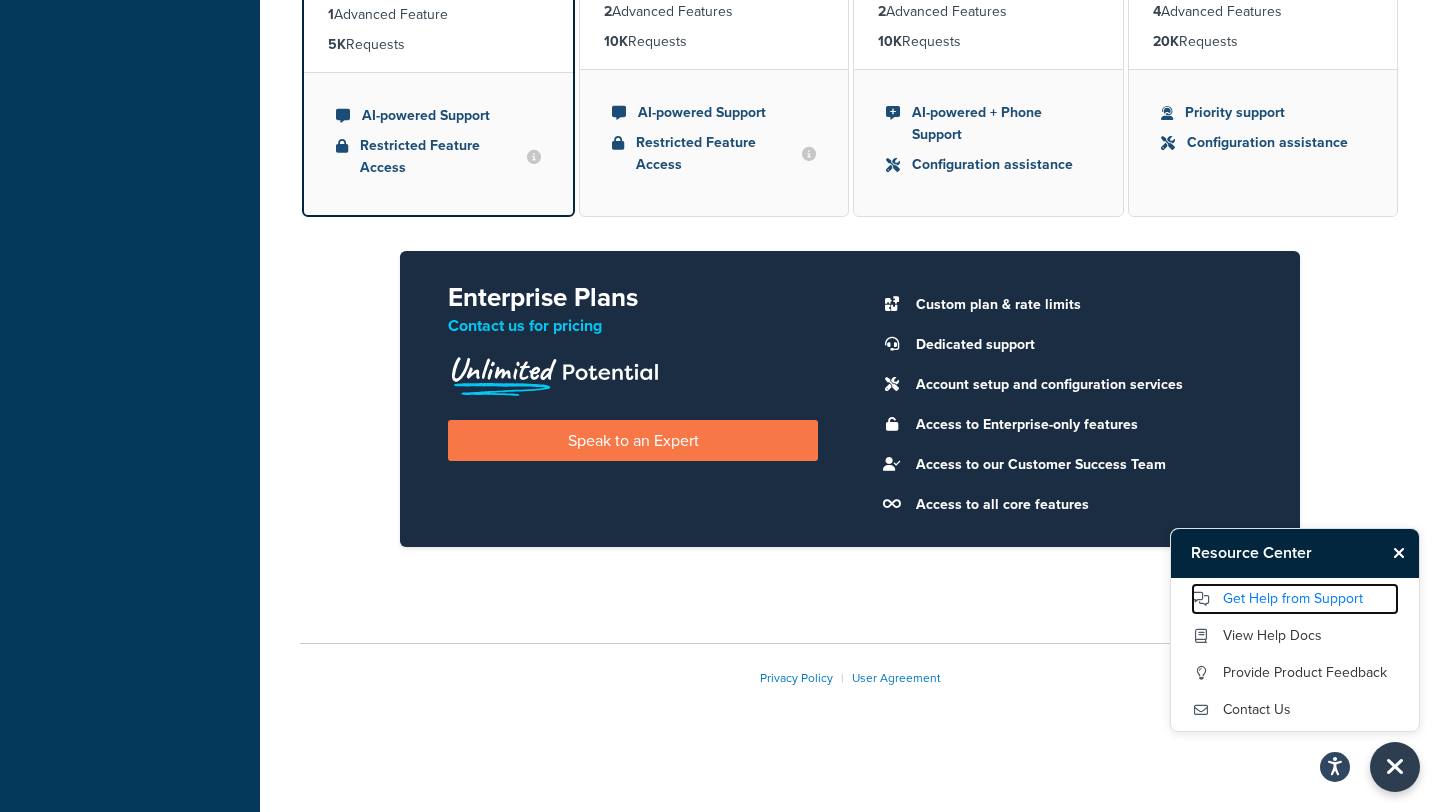 click on "Get Help from Support" at bounding box center (1295, 599) 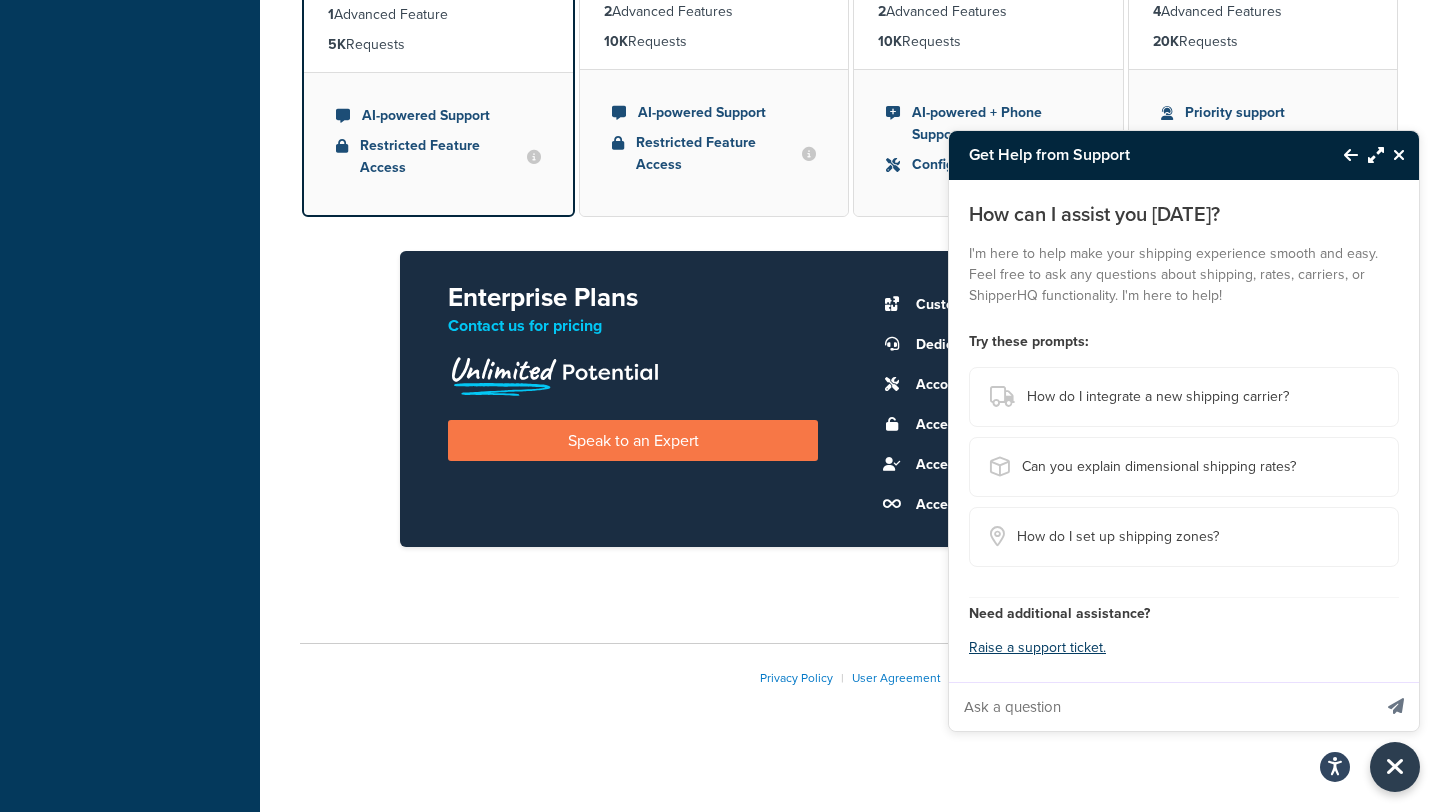 click at bounding box center [1160, 707] 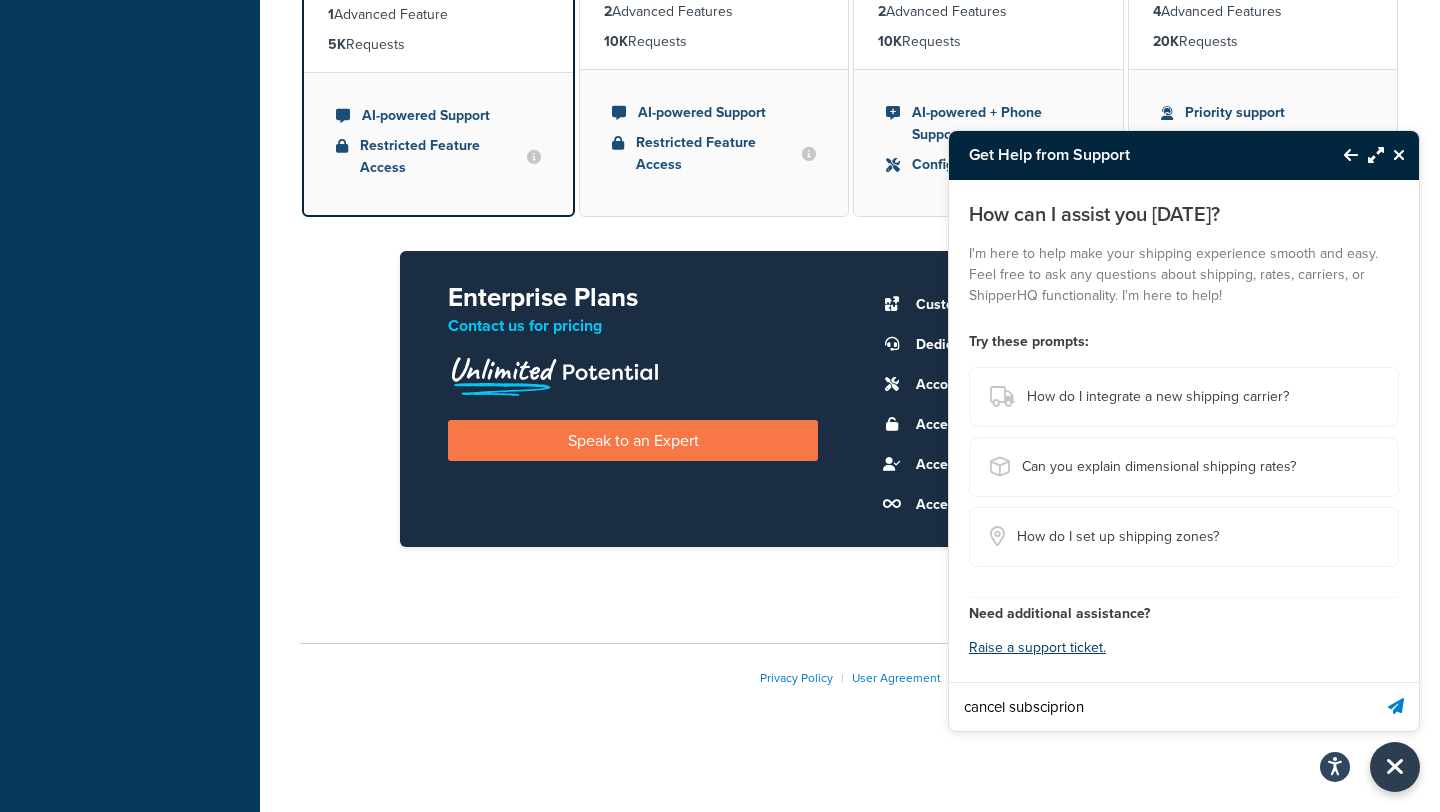 type on "cancel subsciprion" 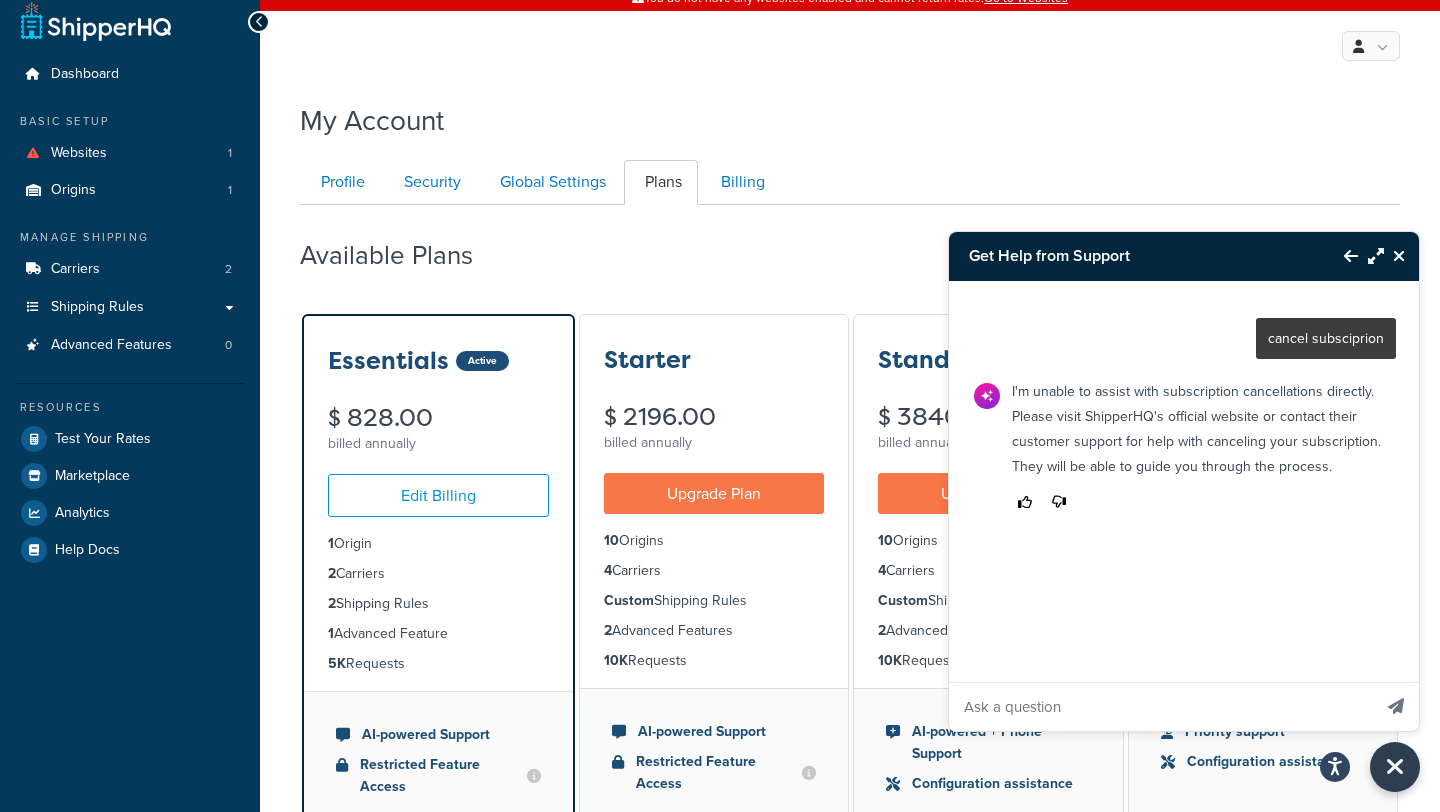 scroll, scrollTop: 0, scrollLeft: 0, axis: both 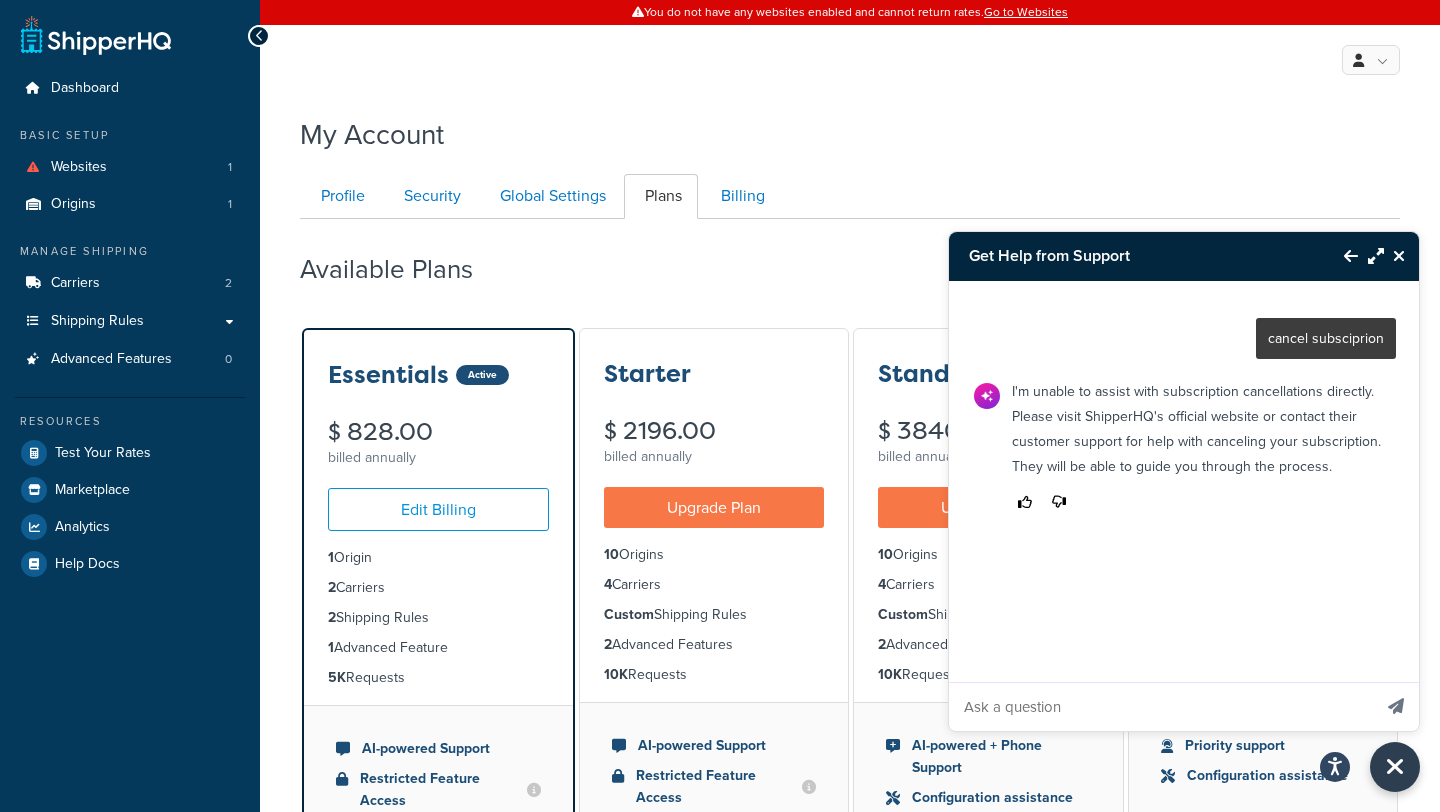 click on "My Account" at bounding box center [850, 129] 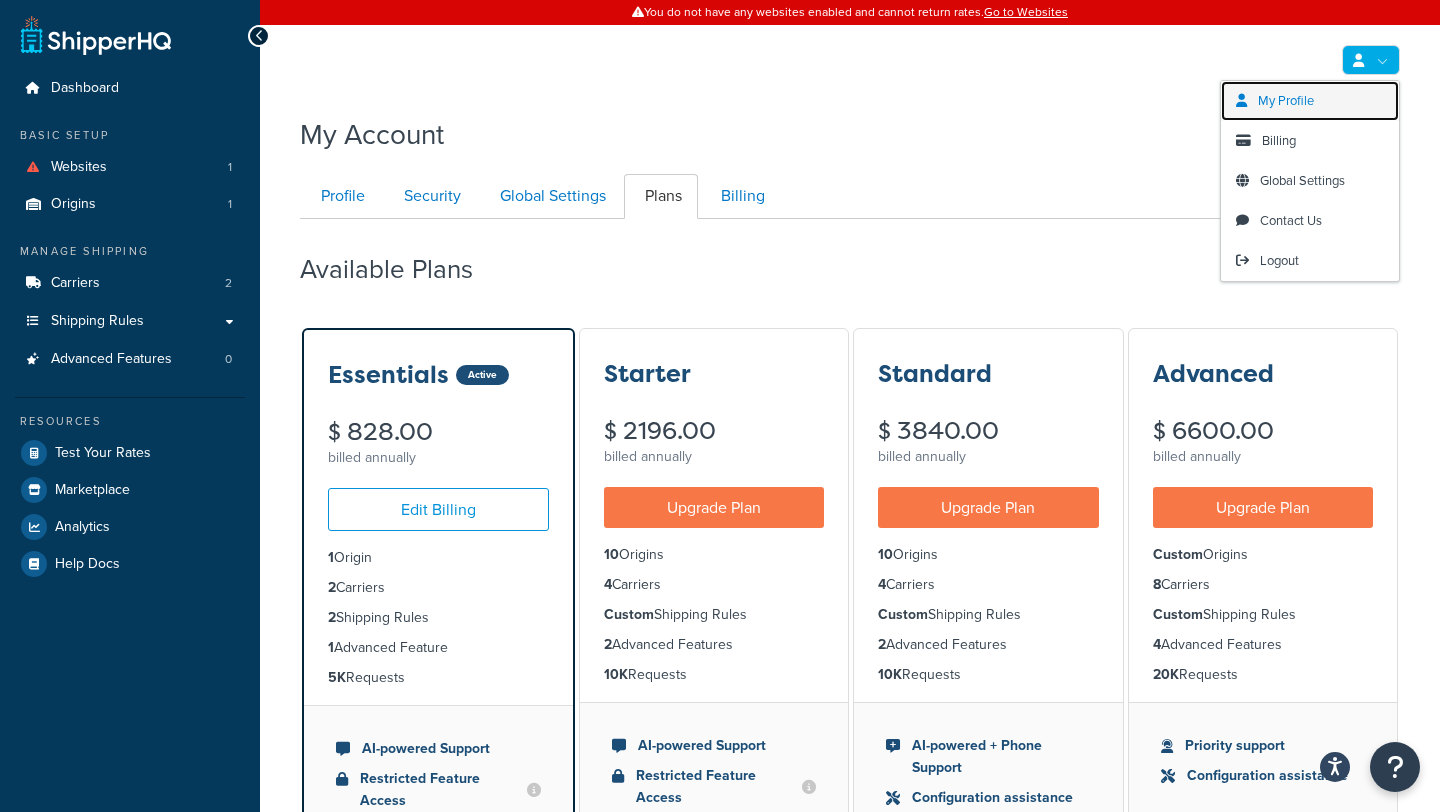 click on "My Profile" at bounding box center [1286, 100] 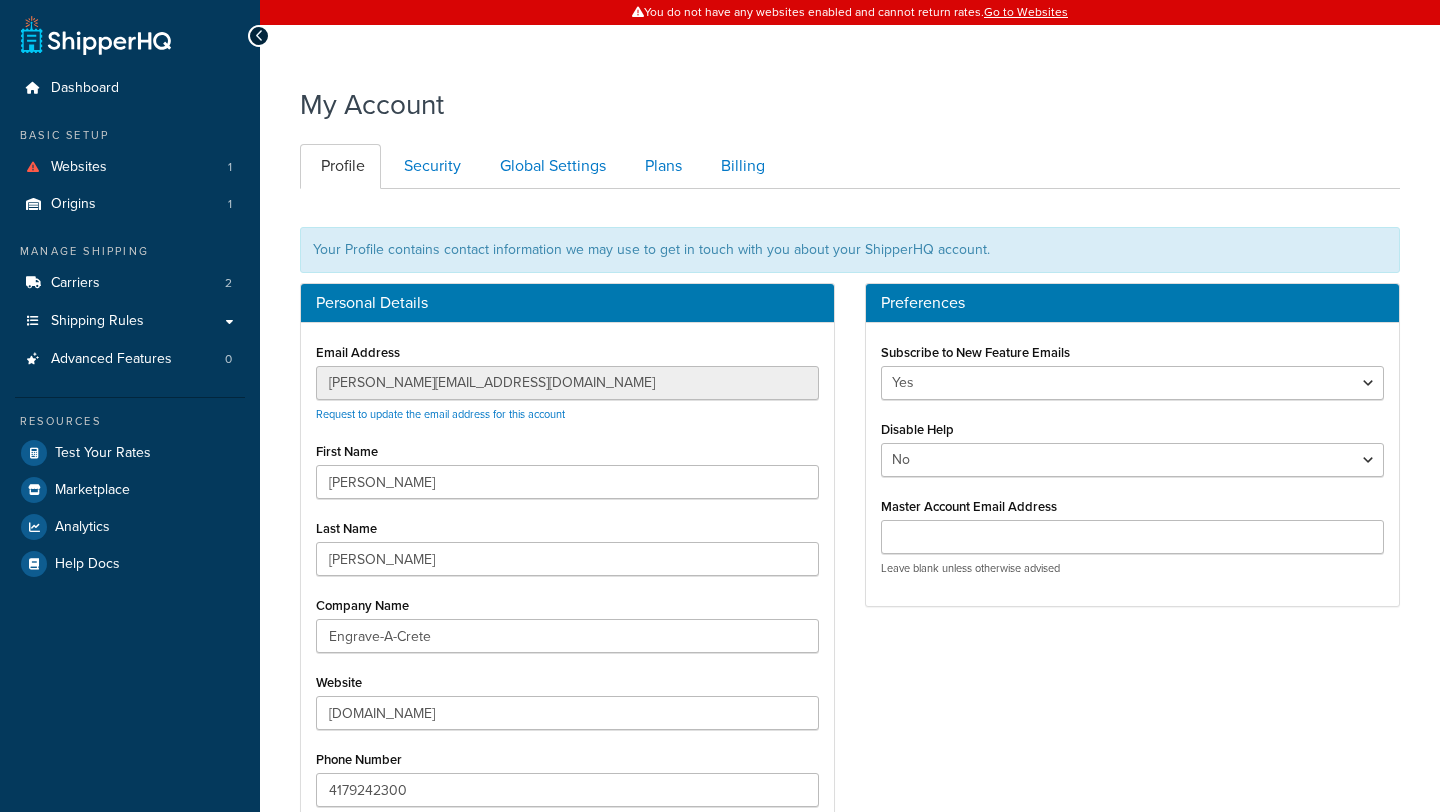 scroll, scrollTop: 0, scrollLeft: 0, axis: both 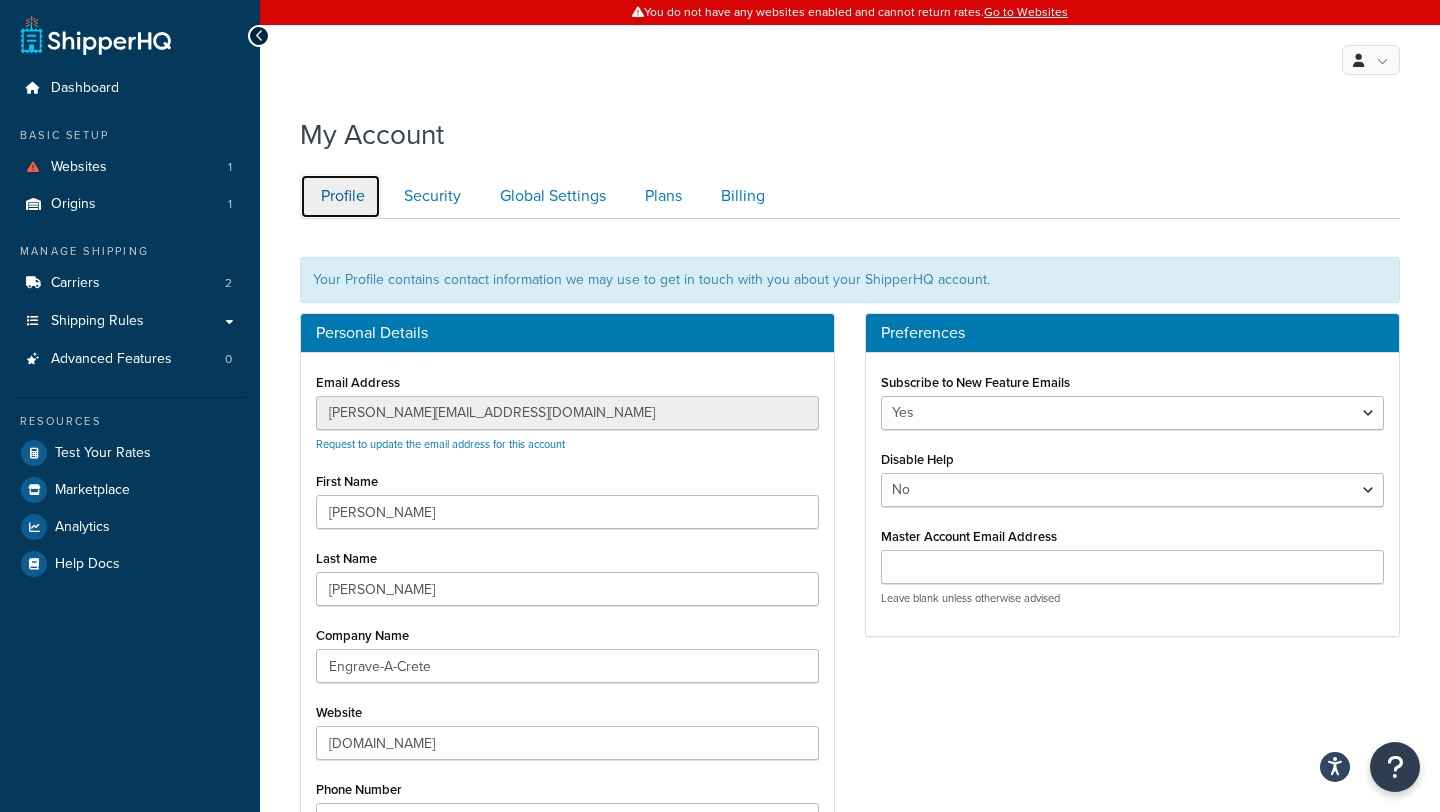 click on "Profile" at bounding box center (340, 196) 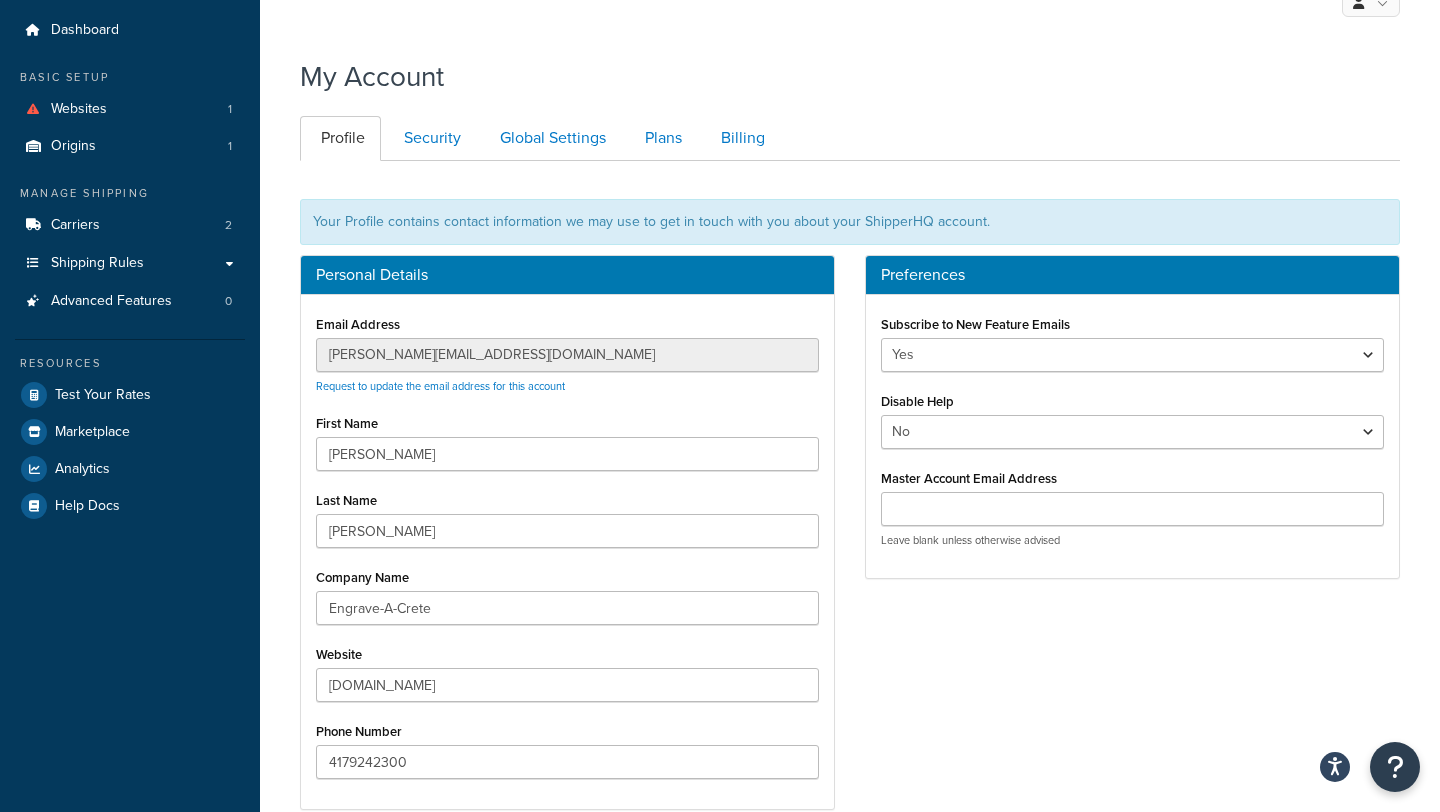 scroll, scrollTop: 0, scrollLeft: 0, axis: both 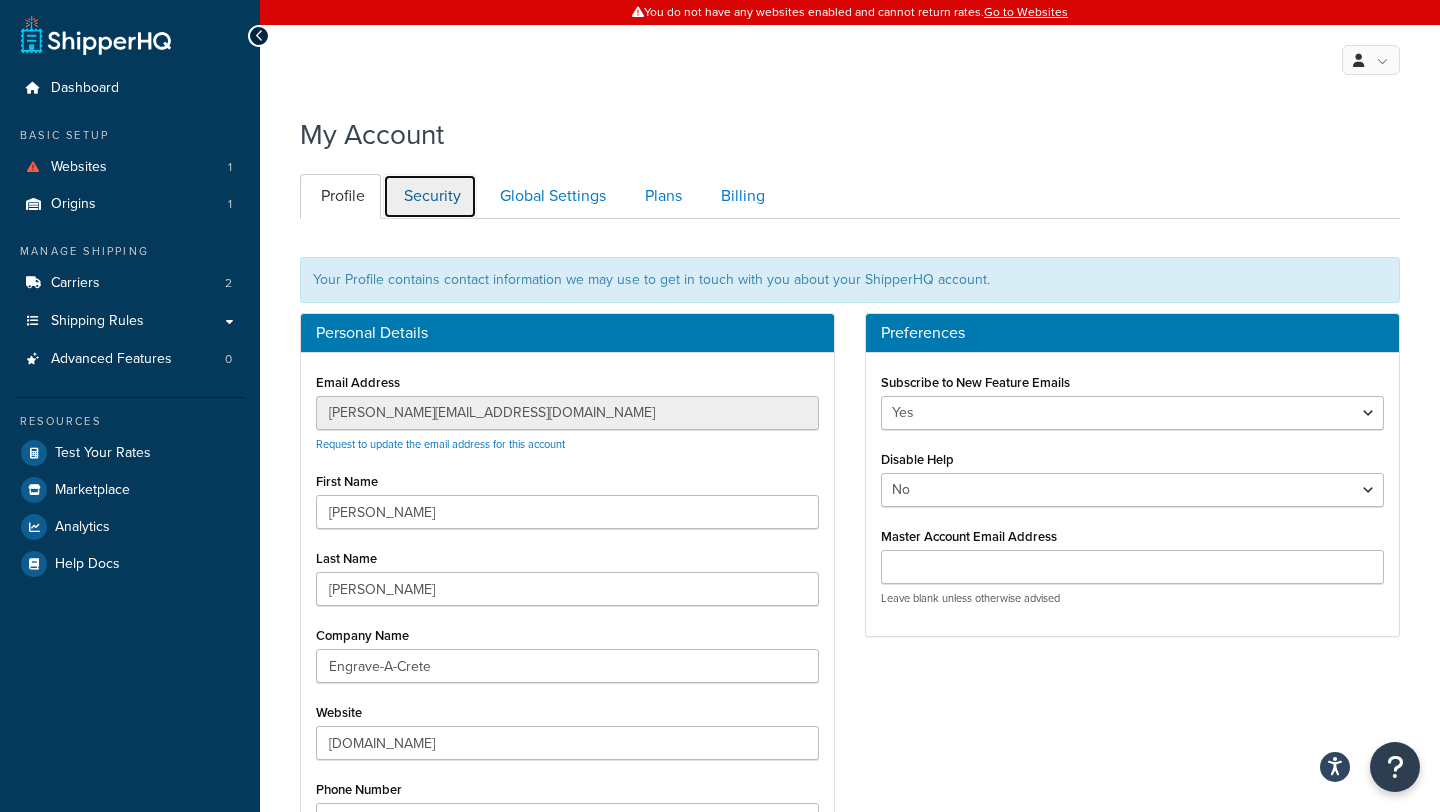 click on "Security" at bounding box center (430, 196) 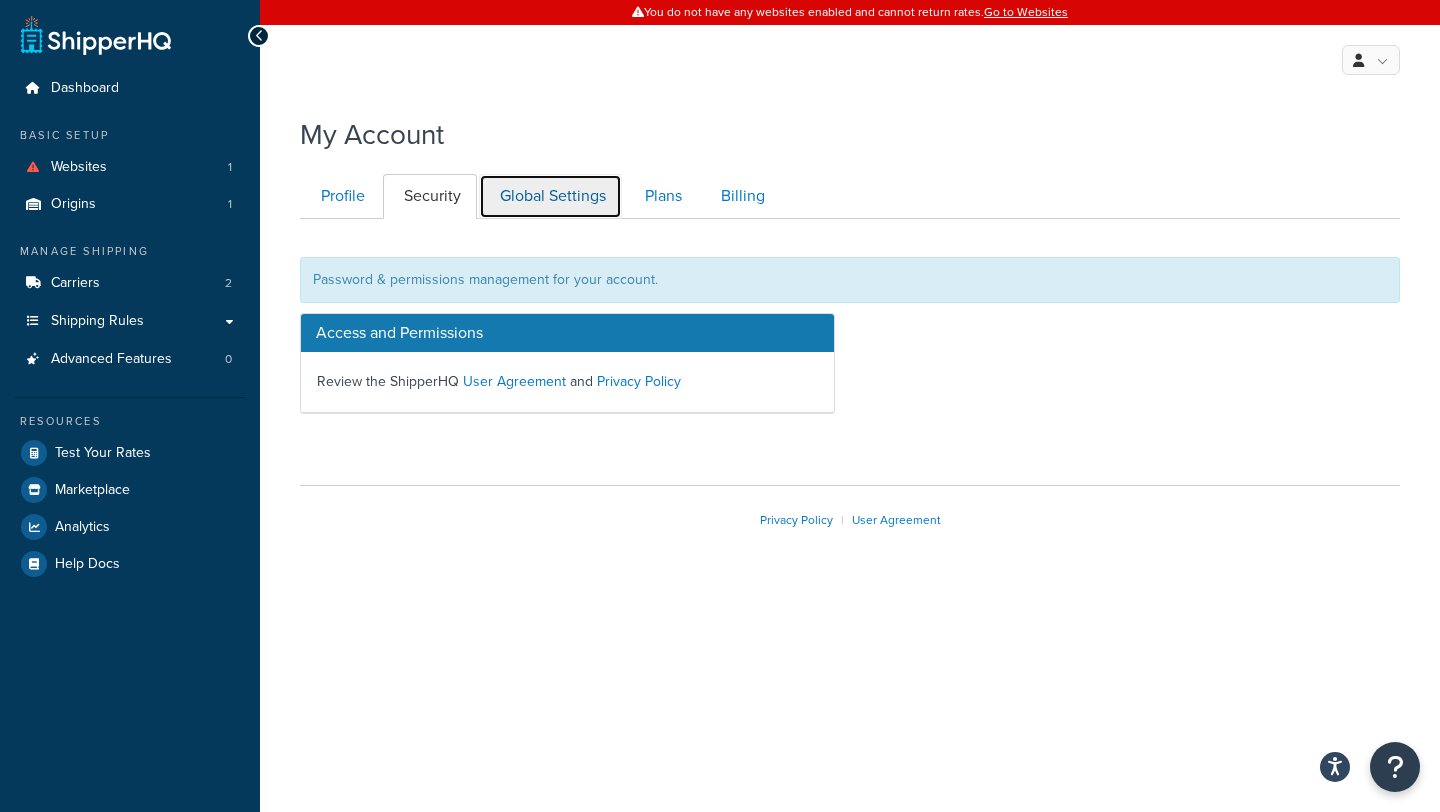click on "Global Settings" at bounding box center [550, 196] 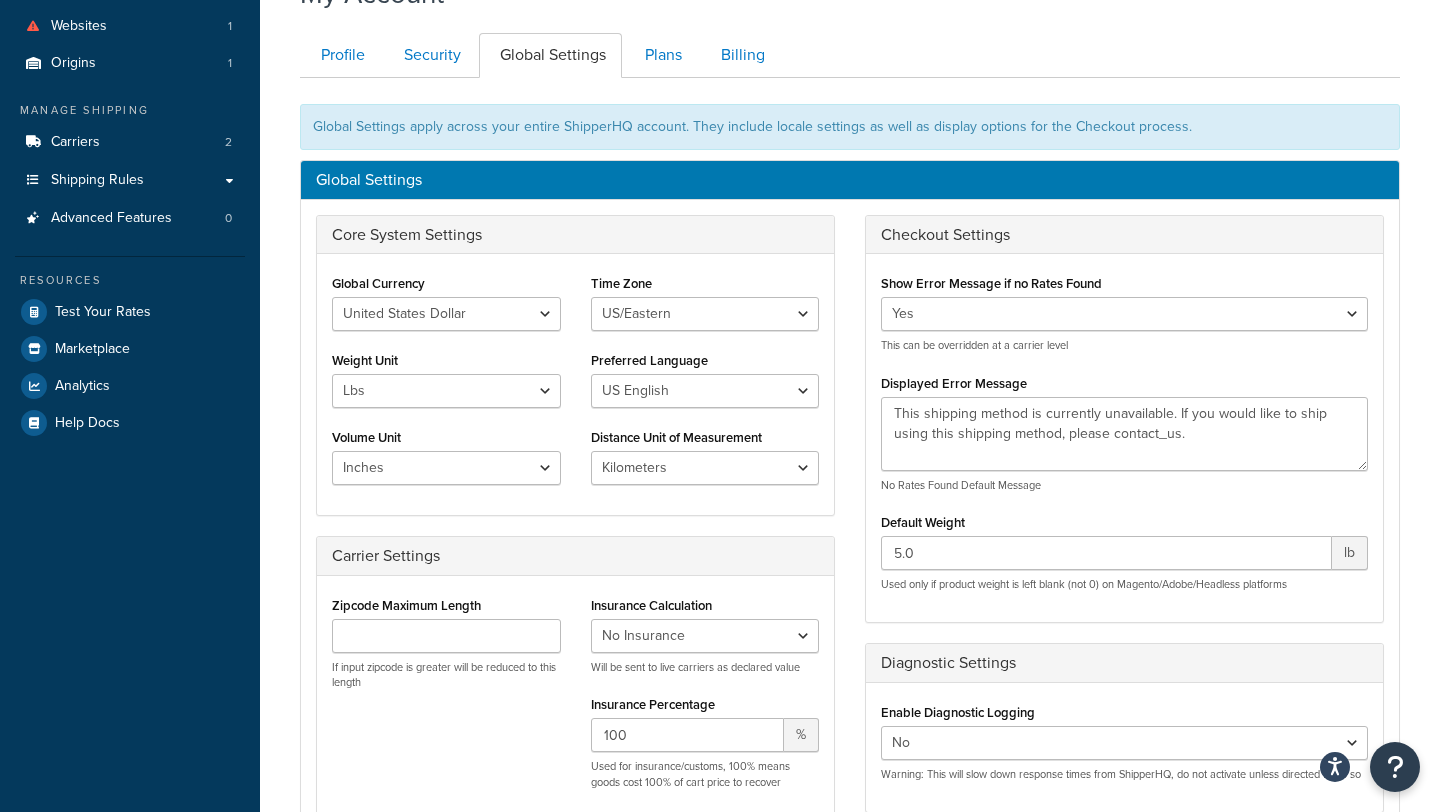 scroll, scrollTop: 0, scrollLeft: 0, axis: both 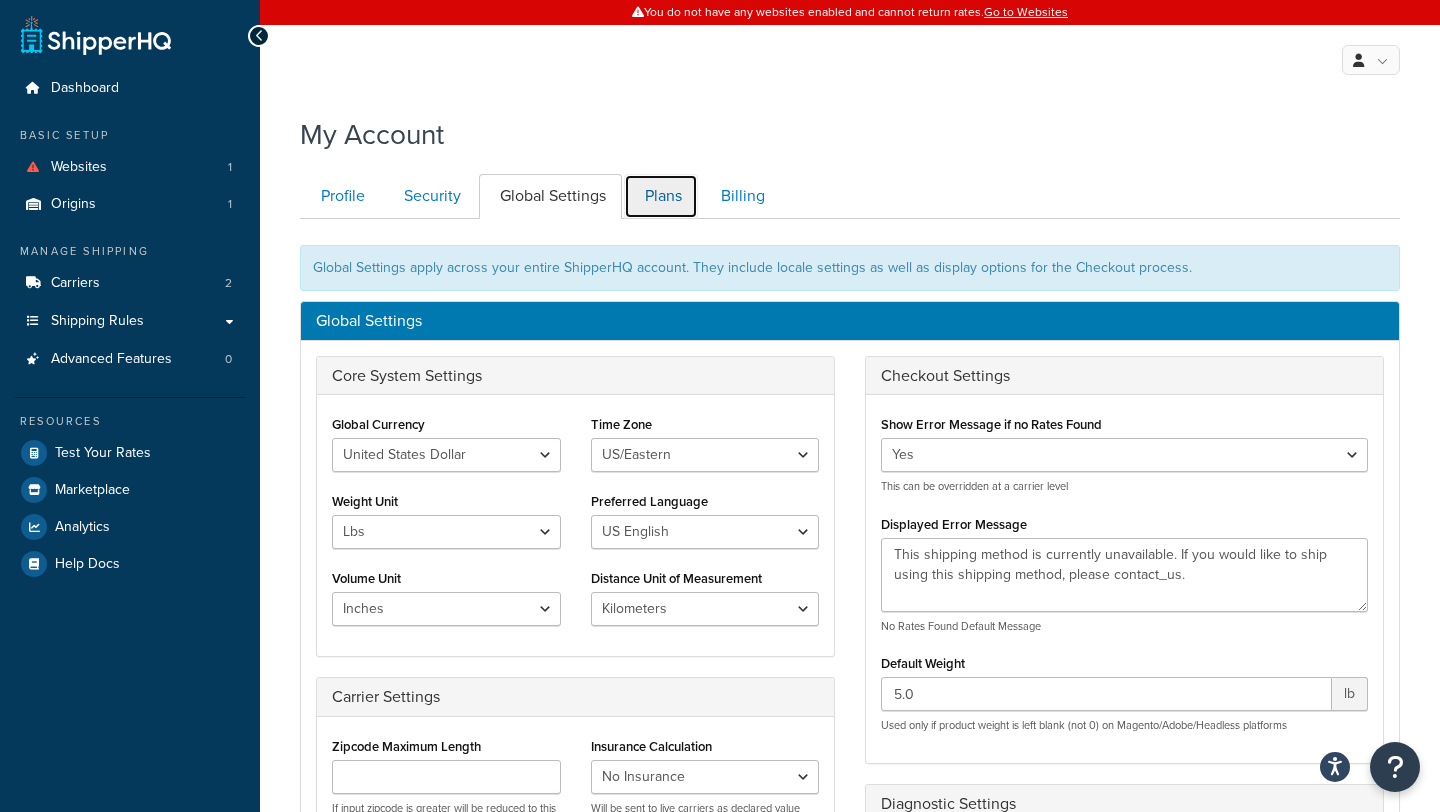click on "Plans" at bounding box center [661, 196] 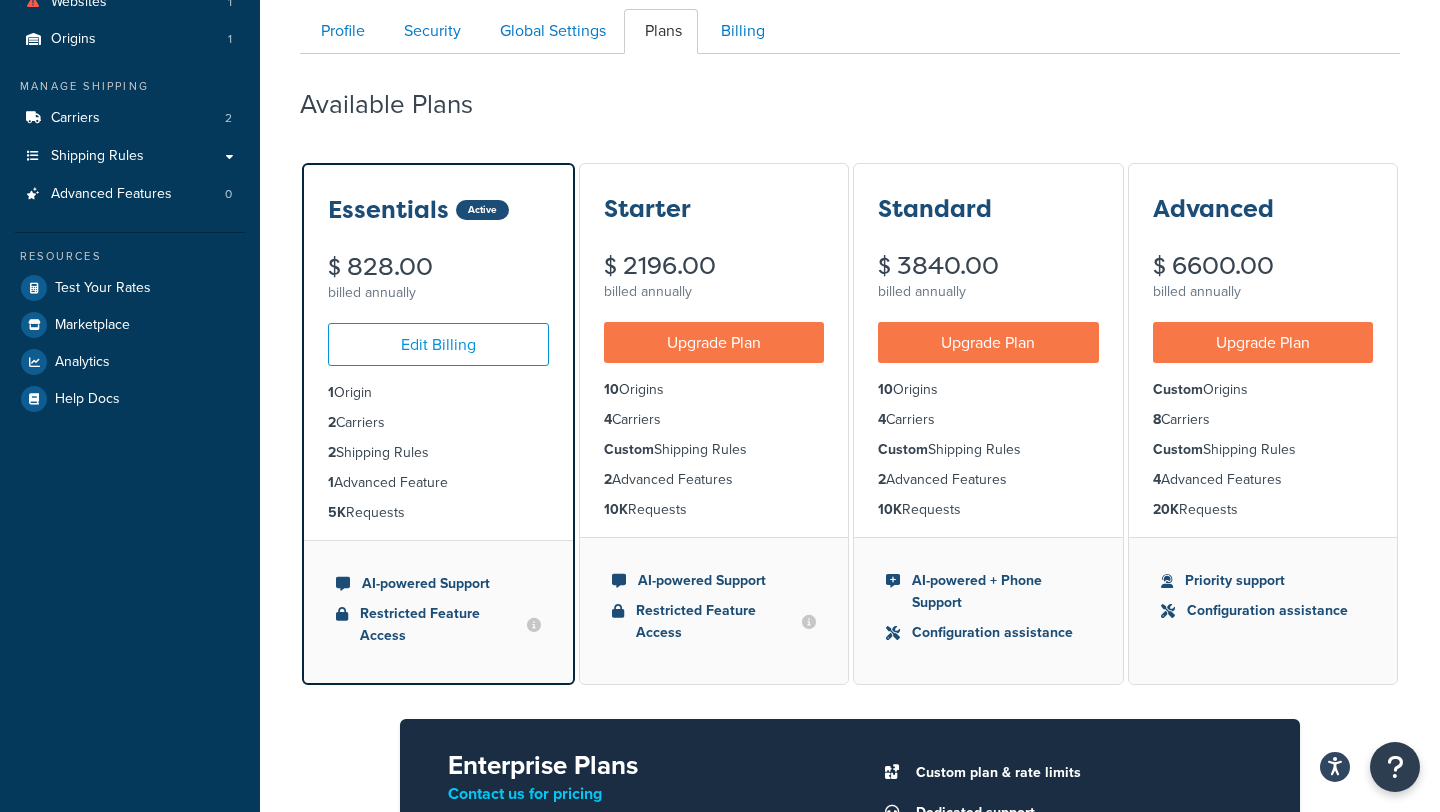 scroll, scrollTop: 0, scrollLeft: 0, axis: both 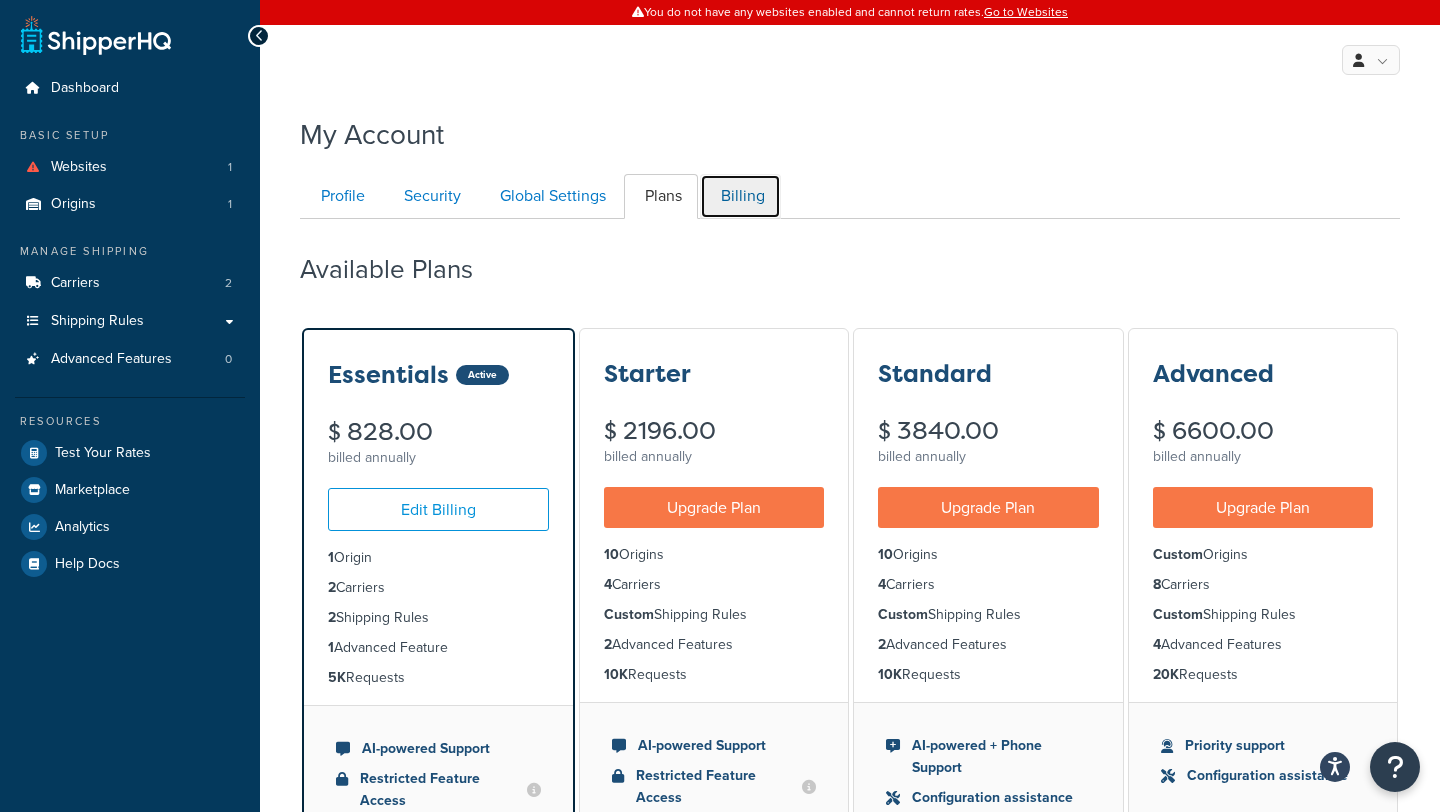 click on "Billing" at bounding box center [740, 196] 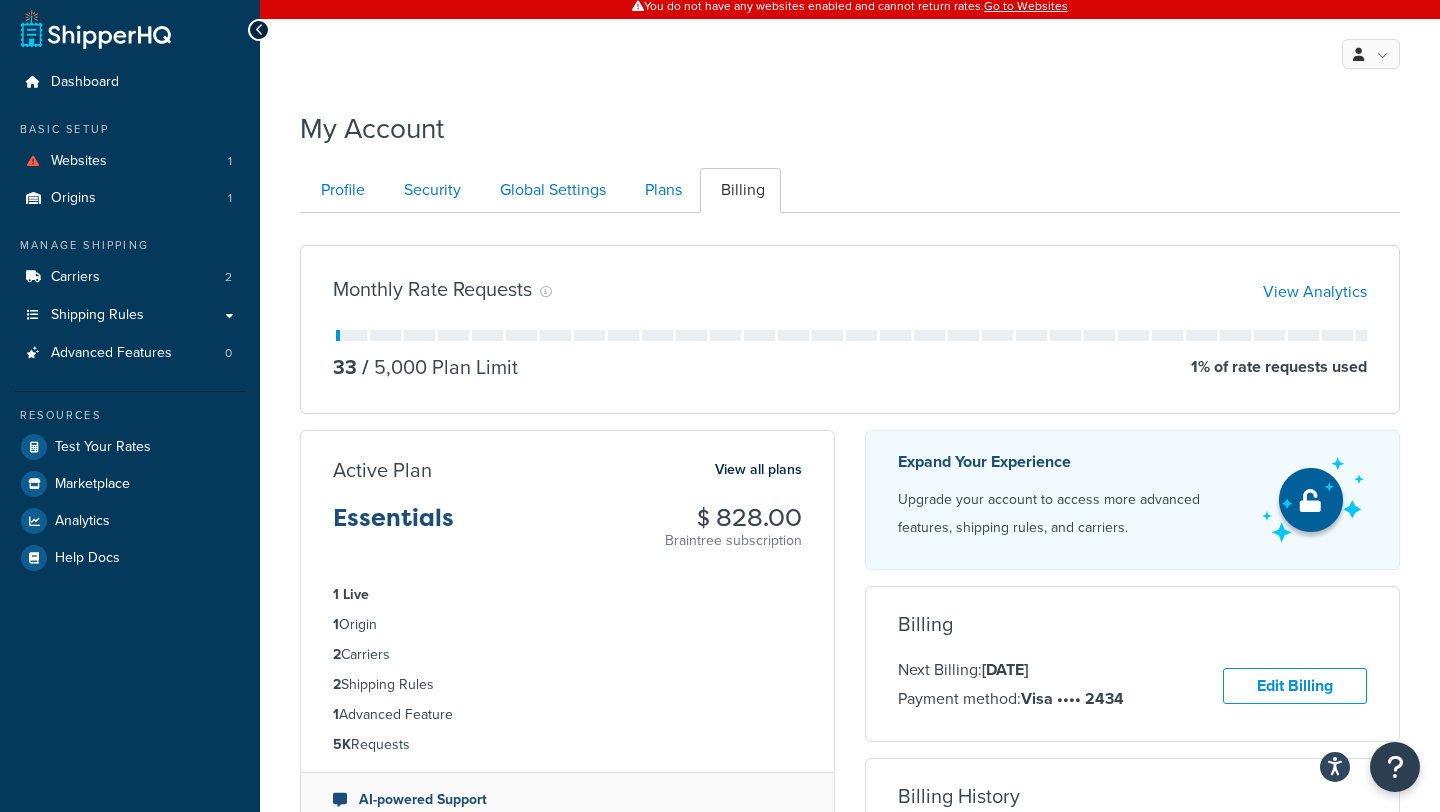 scroll, scrollTop: 0, scrollLeft: 0, axis: both 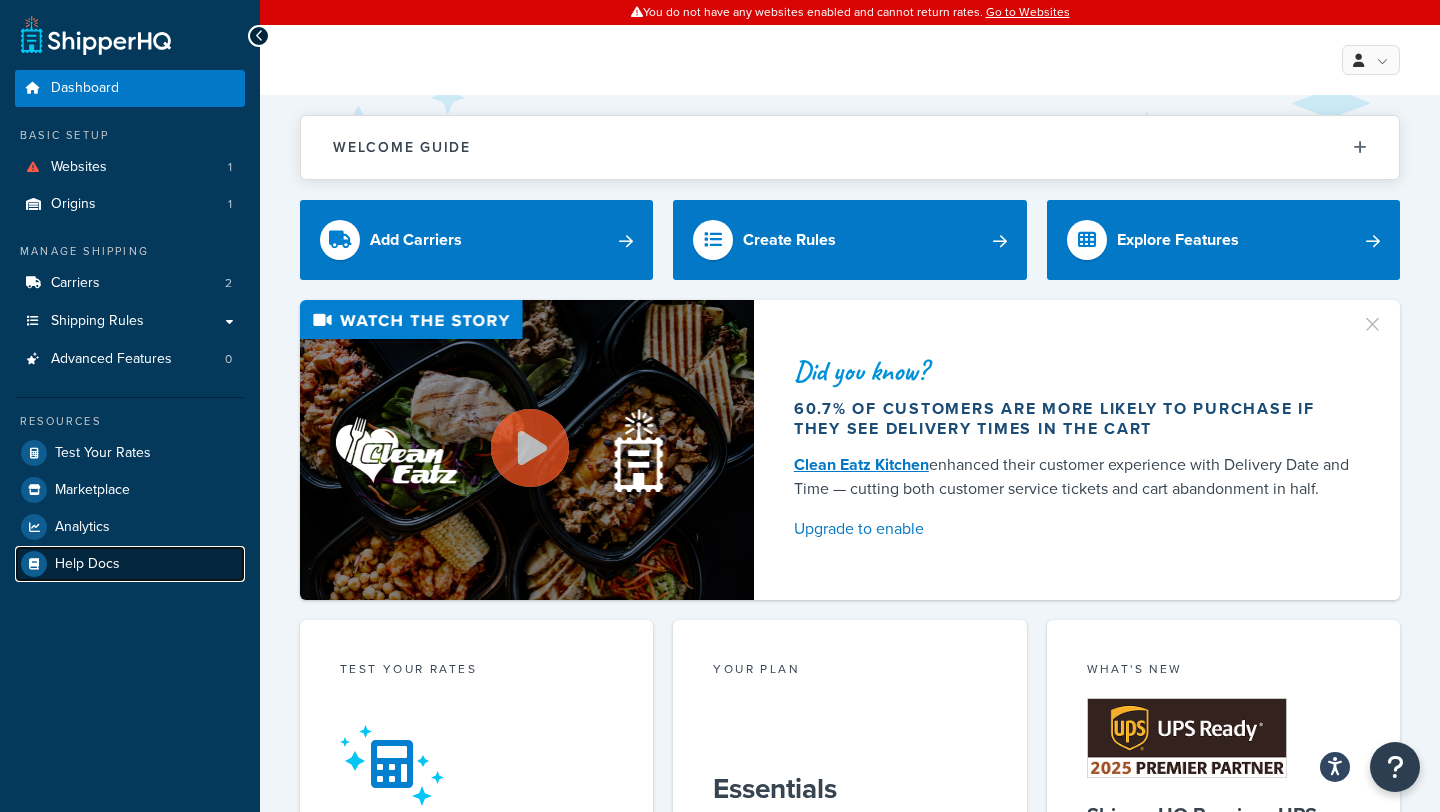 click on "Help Docs" at bounding box center [87, 564] 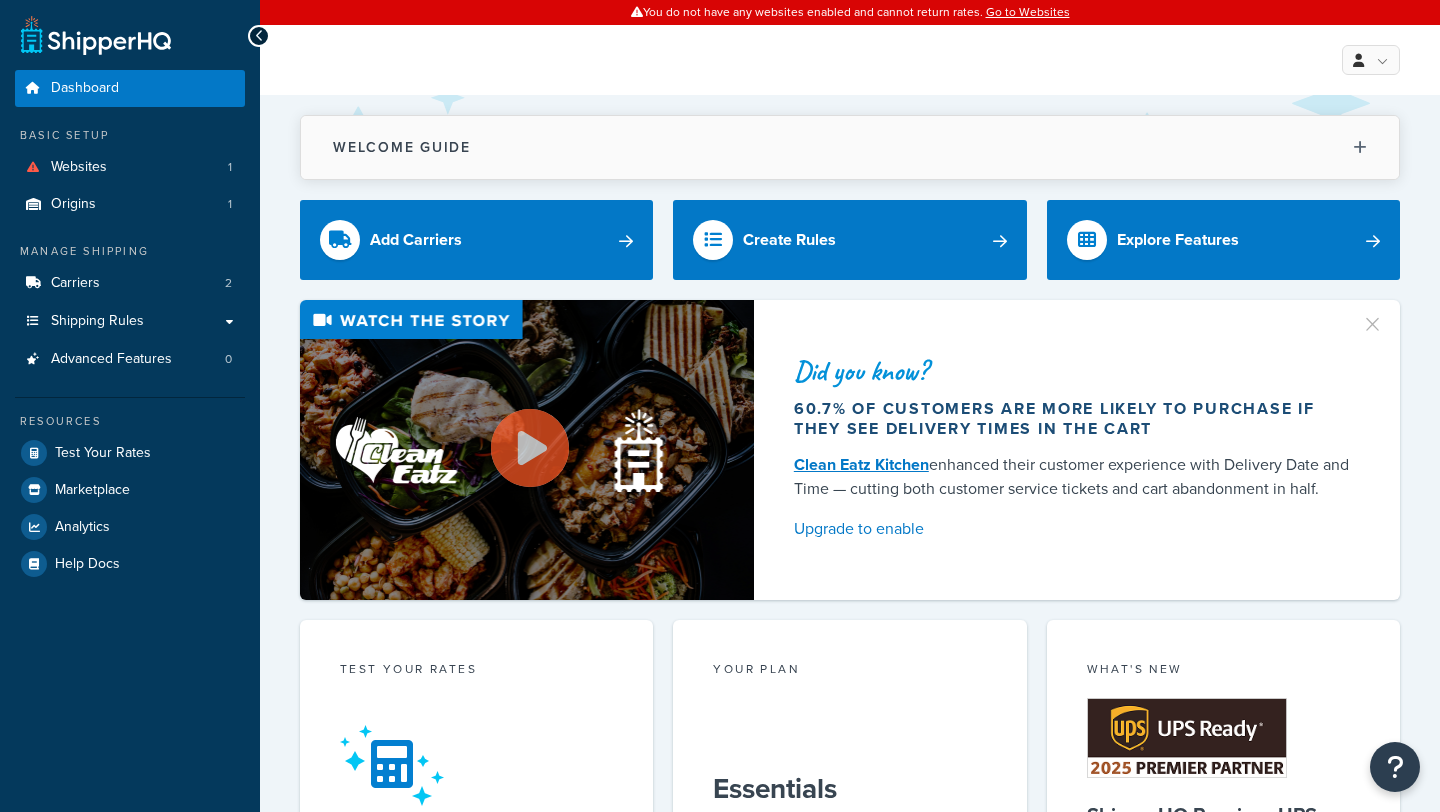 scroll, scrollTop: 0, scrollLeft: 0, axis: both 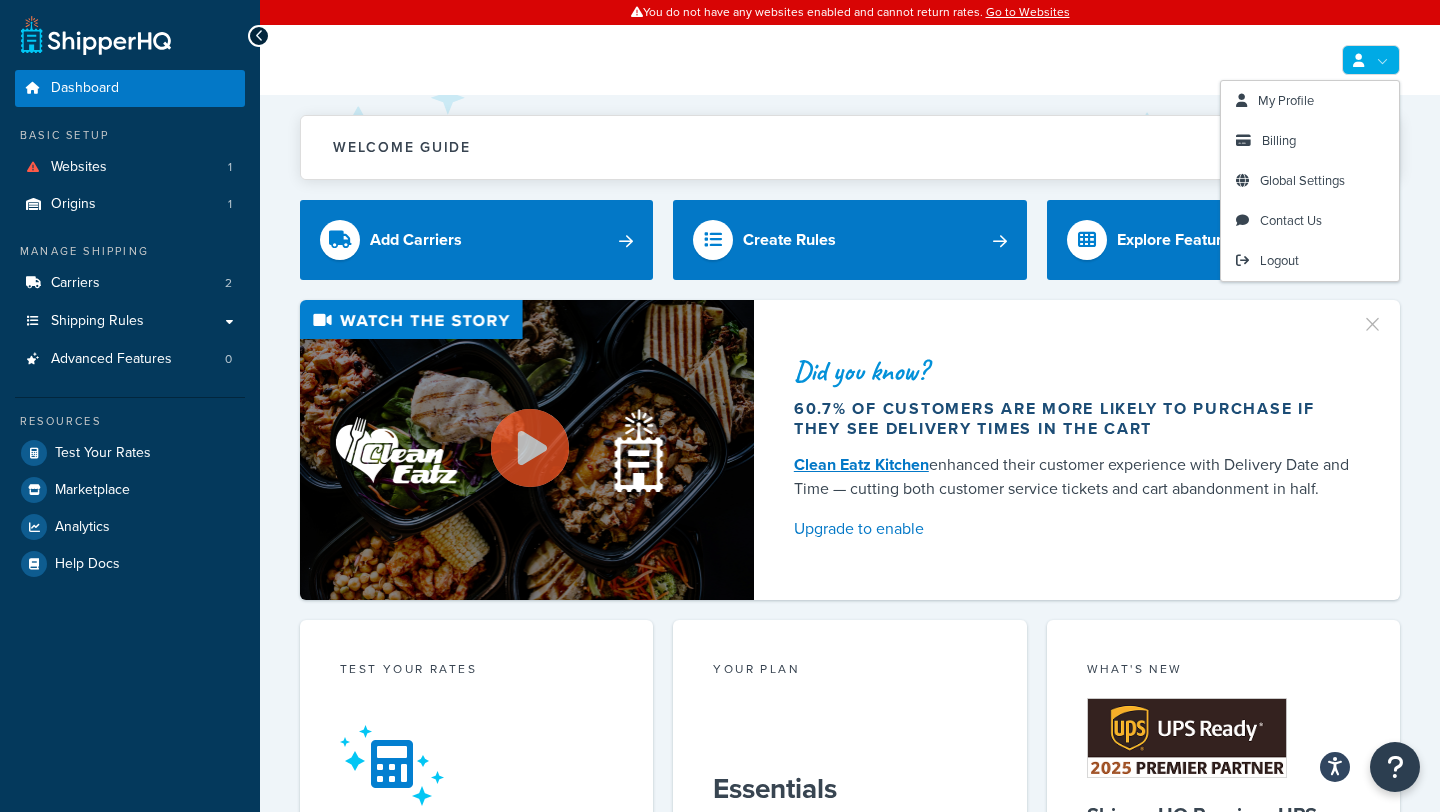 click at bounding box center (1371, 60) 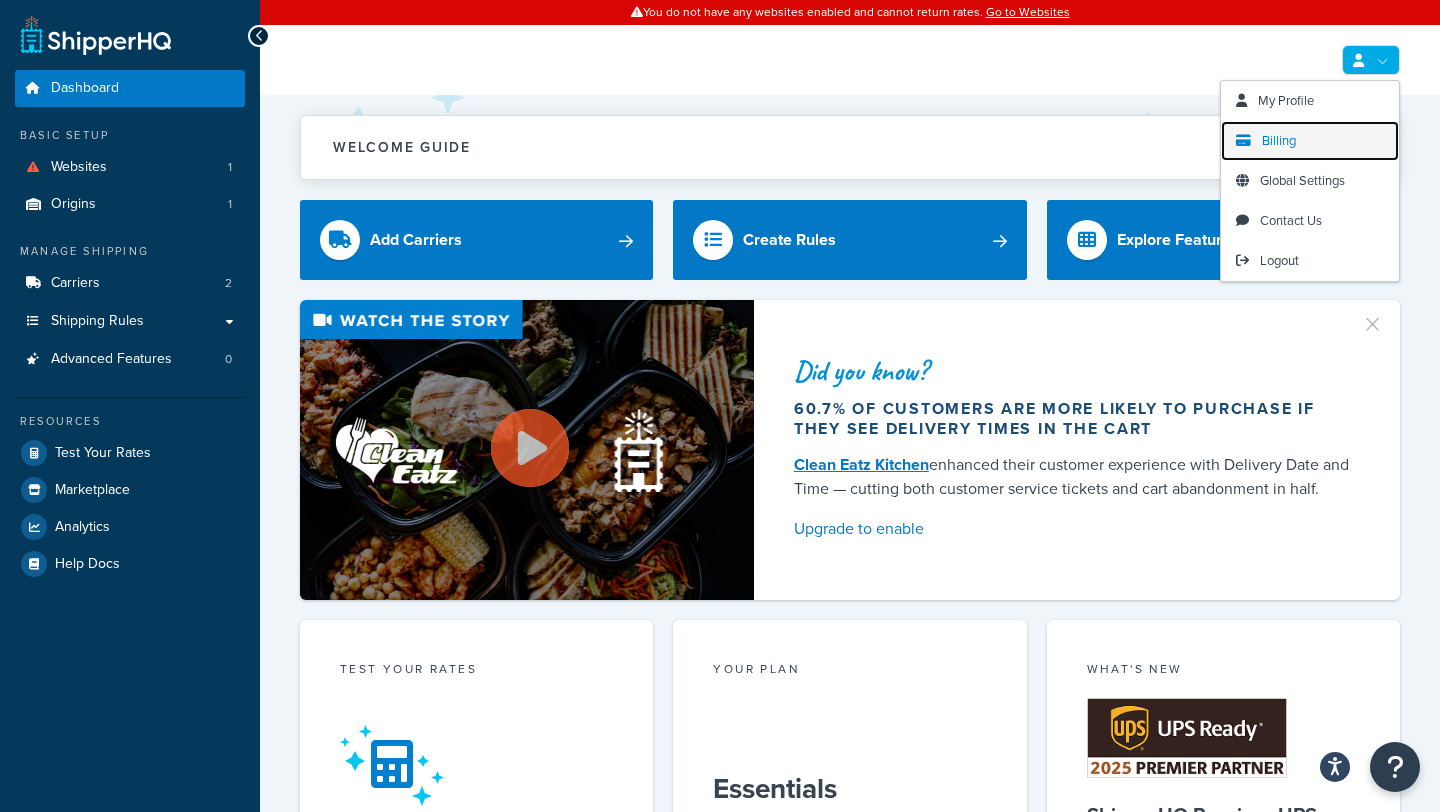 click on "Billing" at bounding box center (1279, 140) 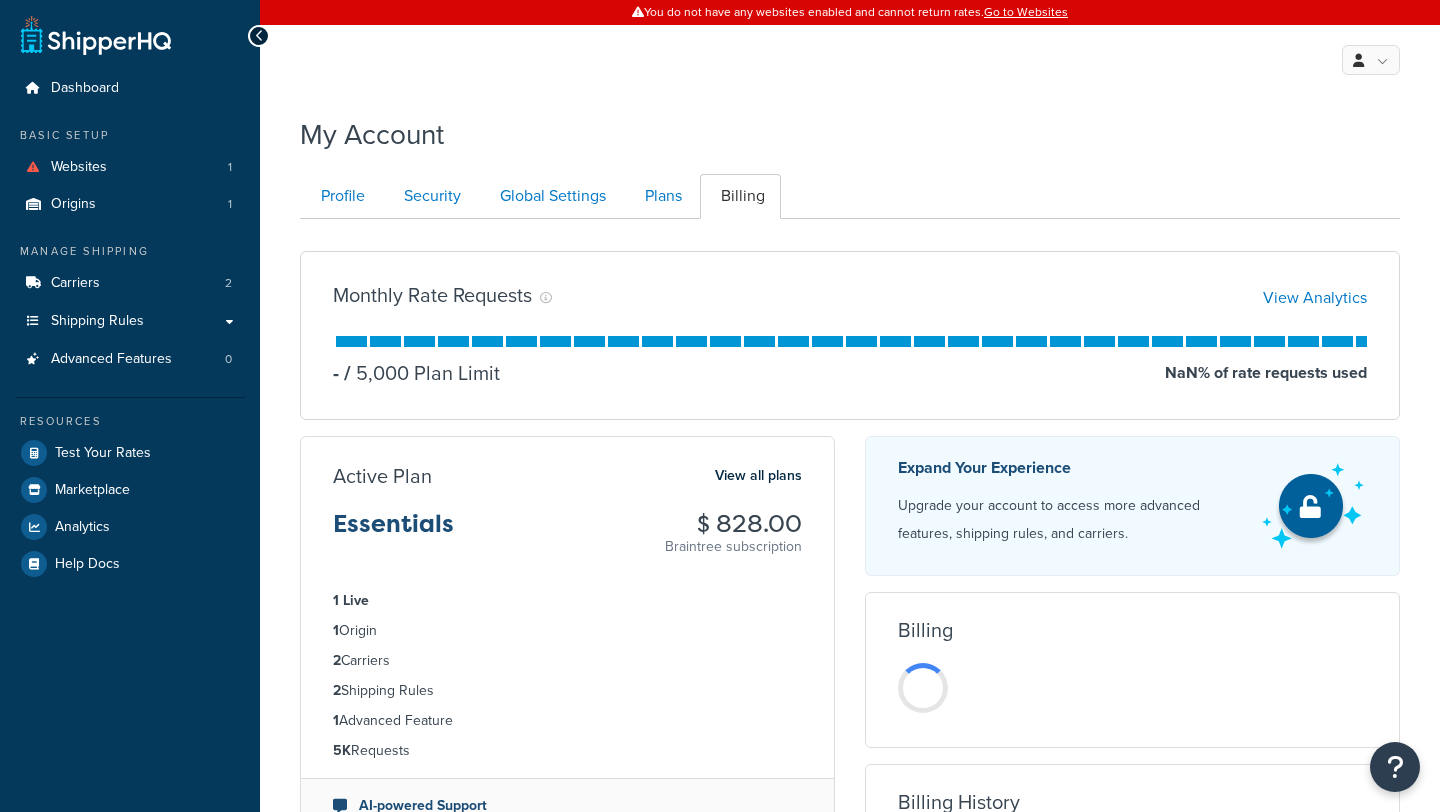 scroll, scrollTop: 0, scrollLeft: 0, axis: both 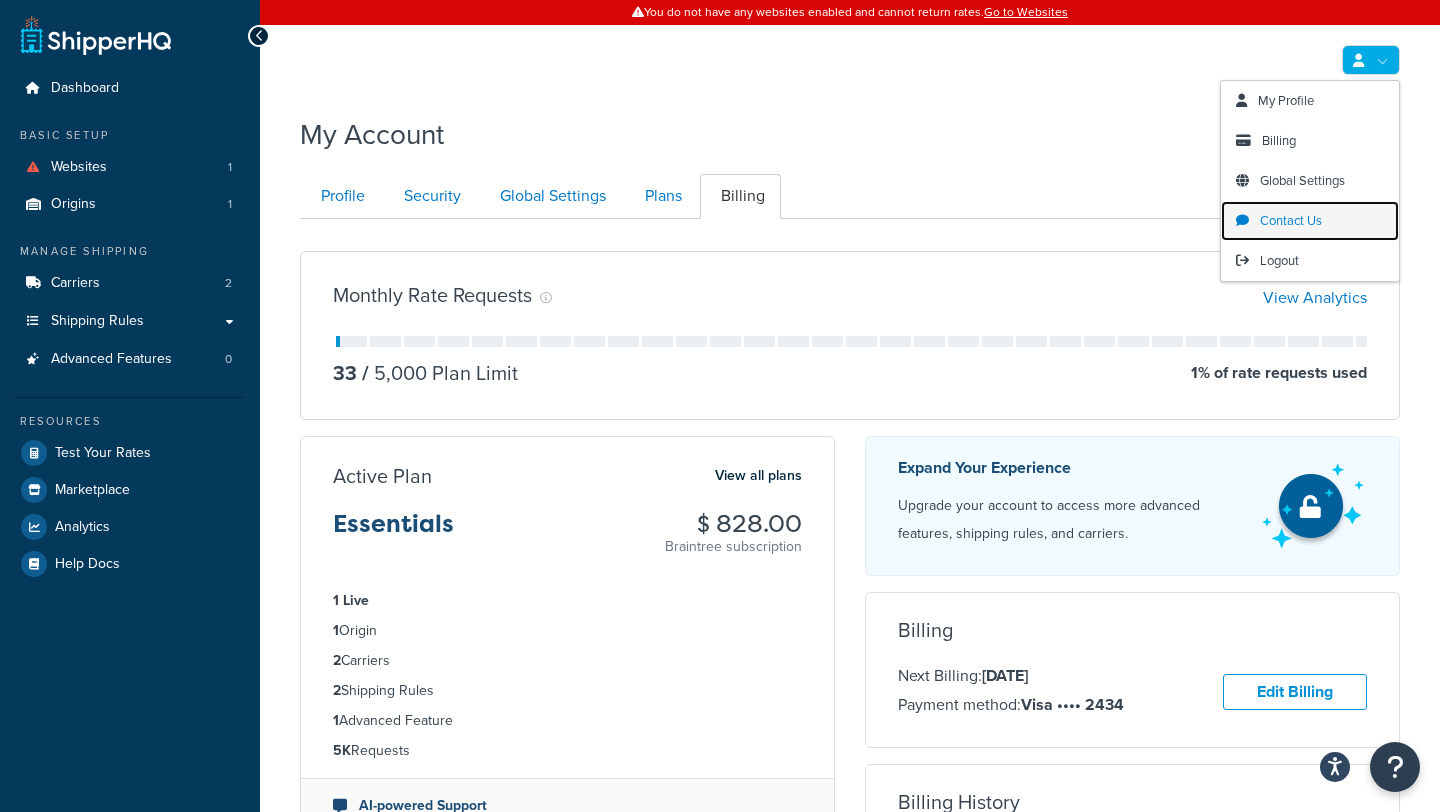 click on "Contact Us" at bounding box center (1291, 220) 